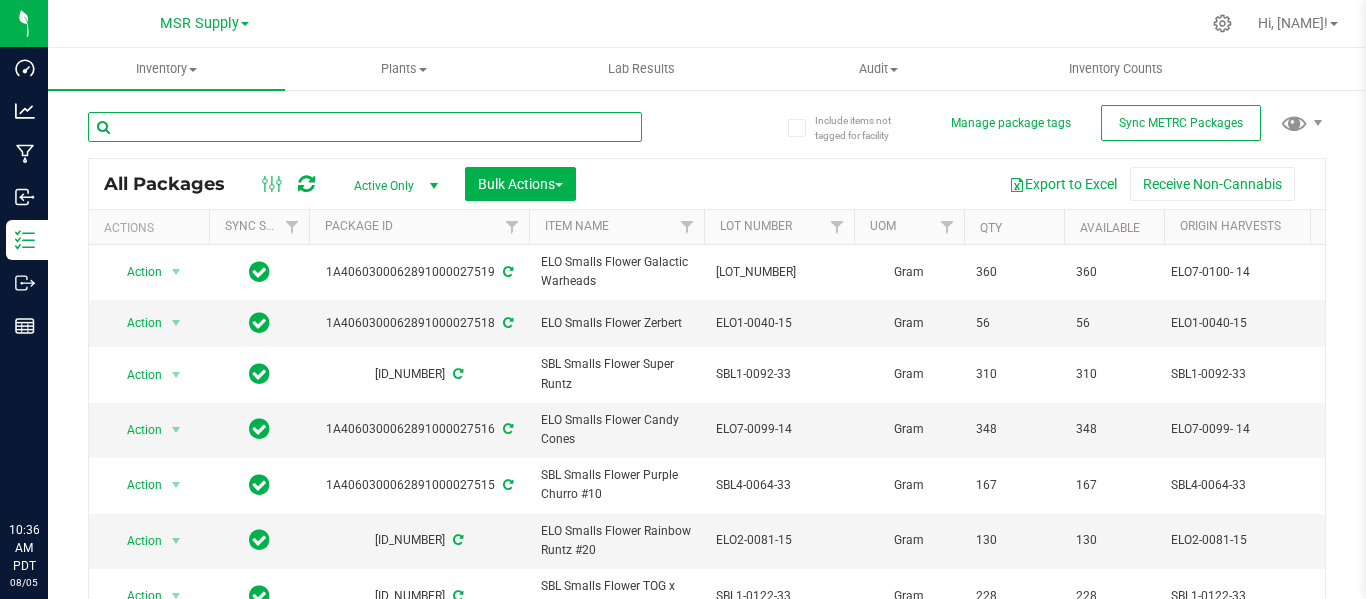 click at bounding box center (365, 127) 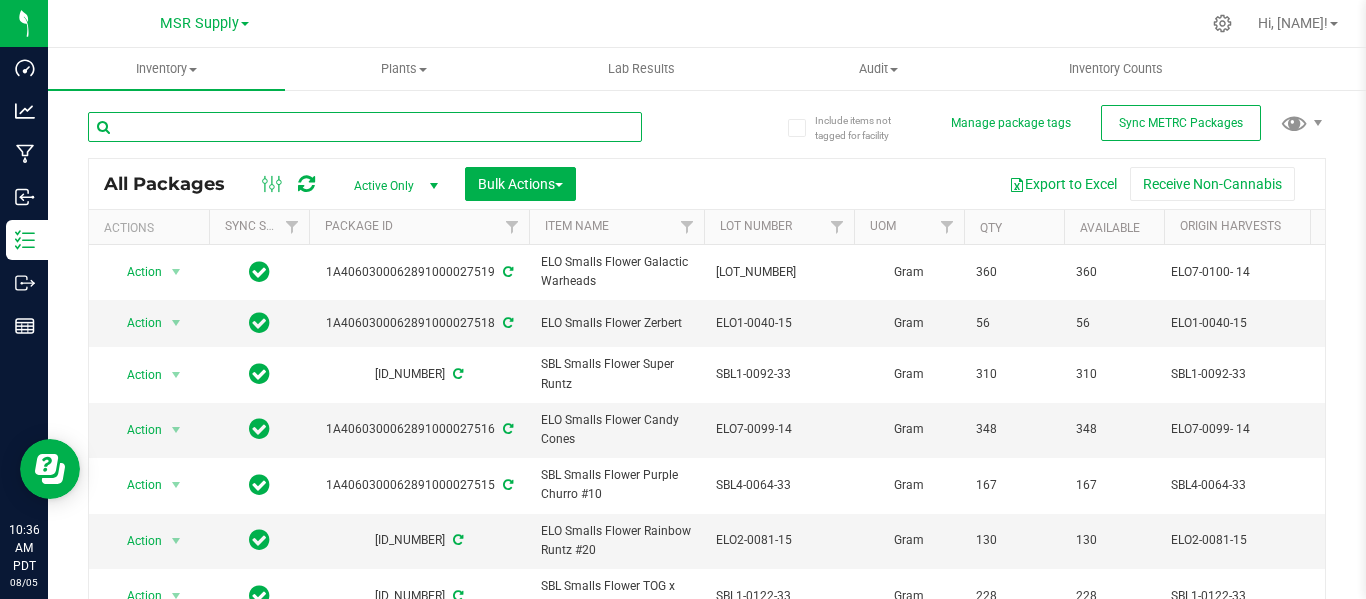 scroll, scrollTop: 0, scrollLeft: 0, axis: both 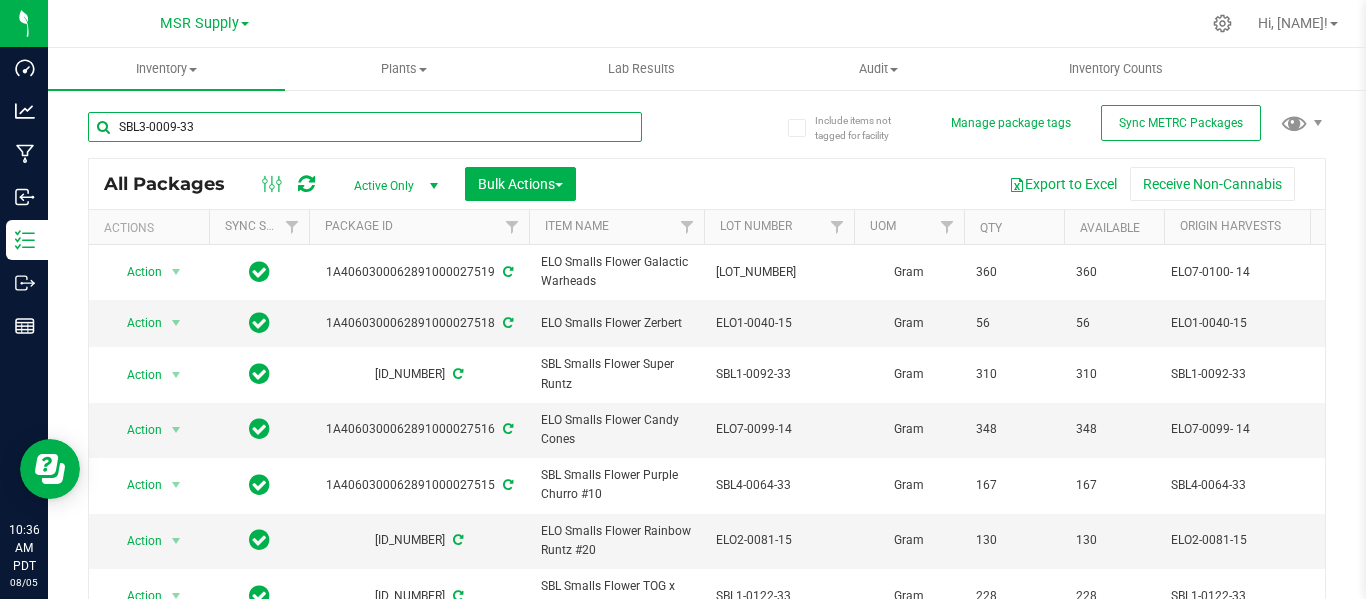 type on "SBL3-0009-33" 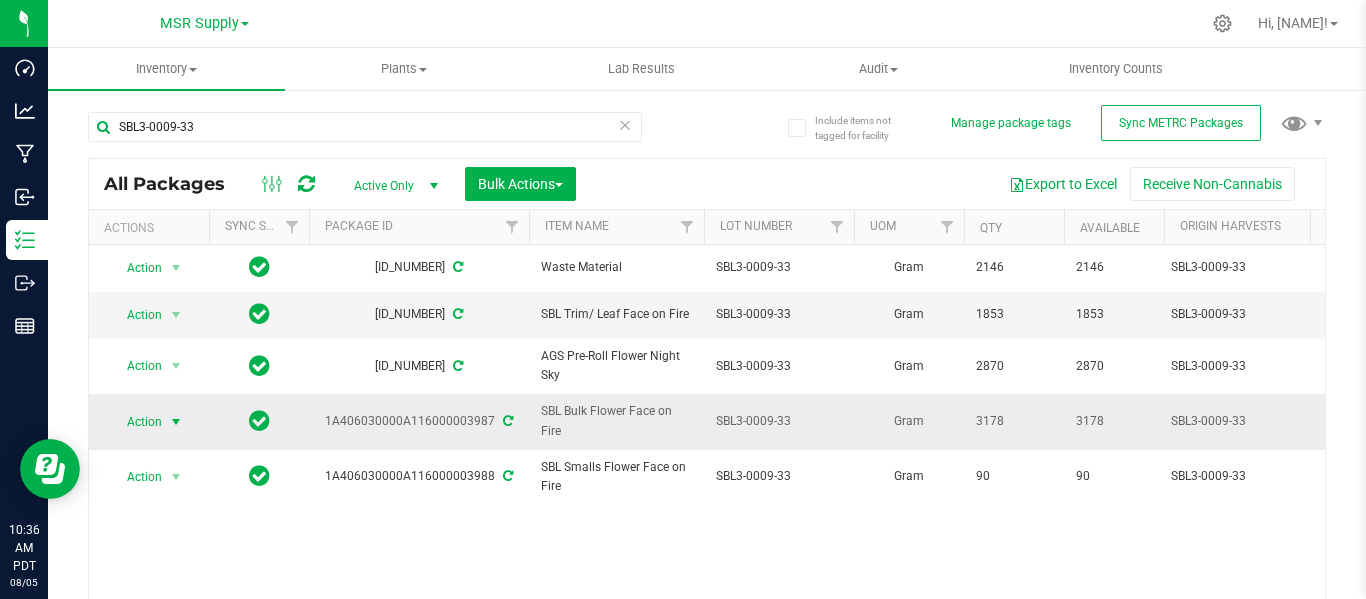 click at bounding box center [176, 422] 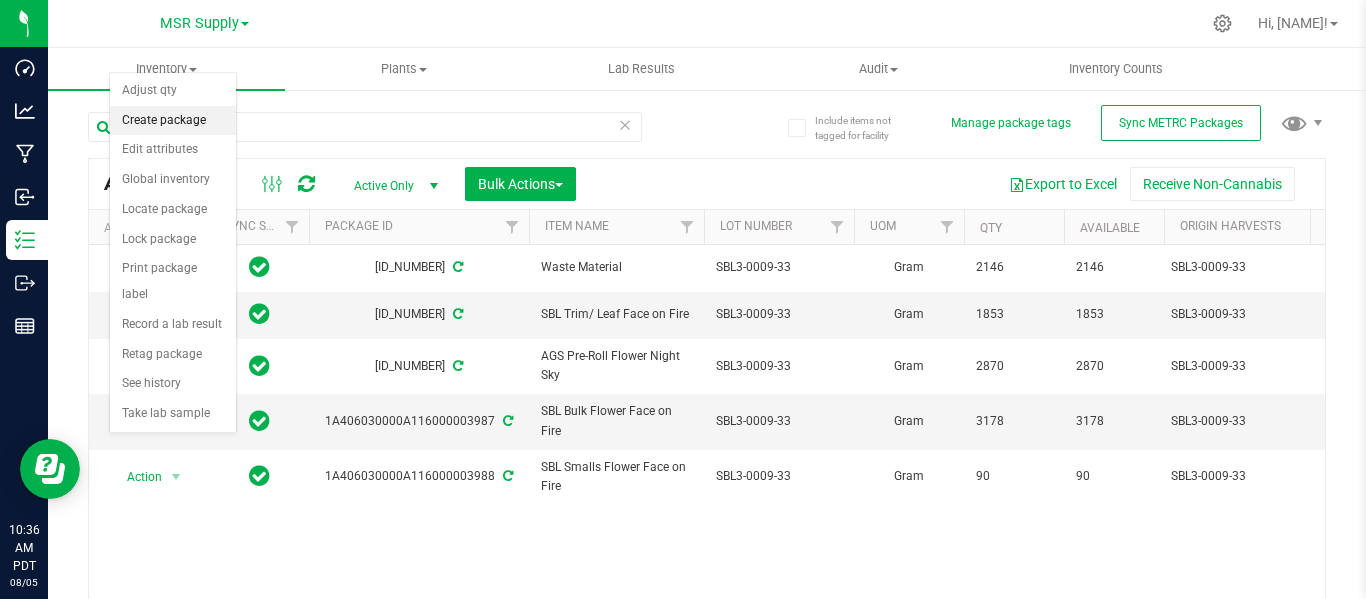 click on "Create package" at bounding box center [173, 121] 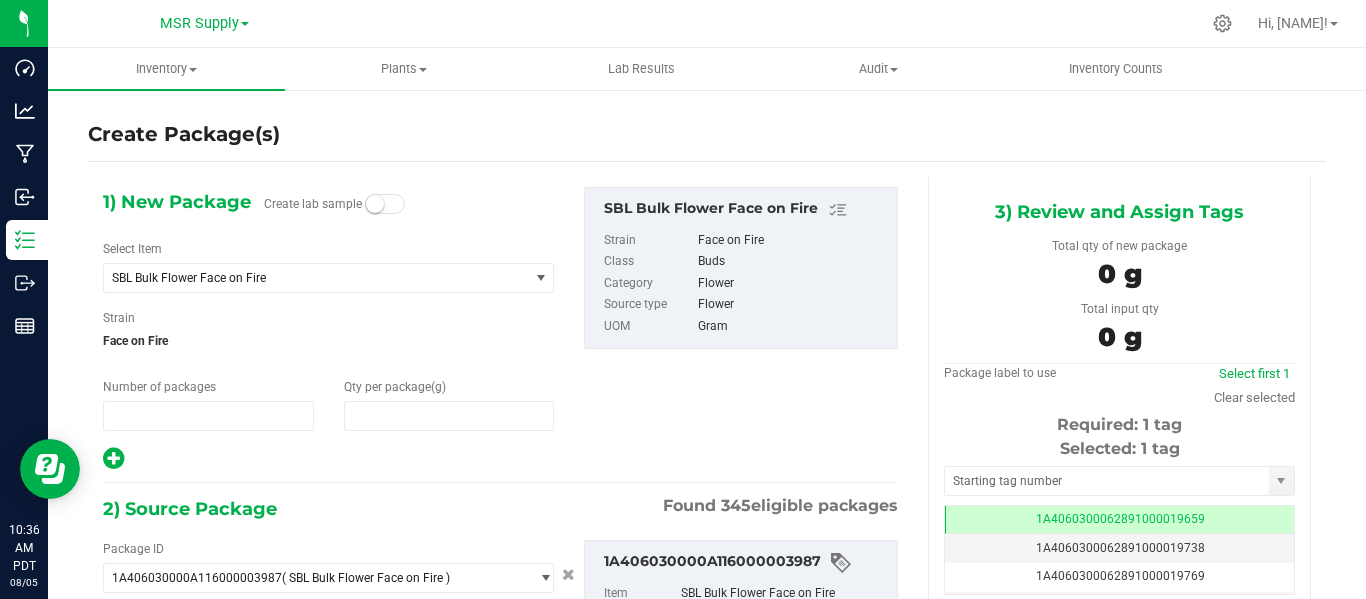 type on "1" 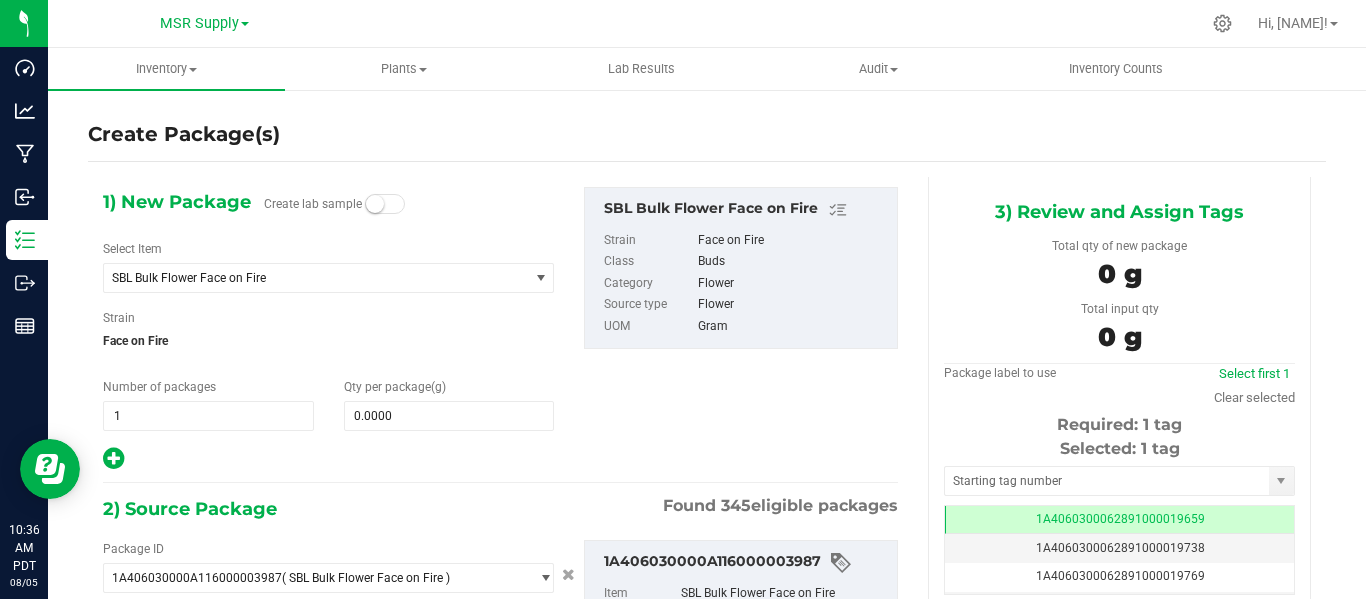 scroll, scrollTop: 0, scrollLeft: -1, axis: horizontal 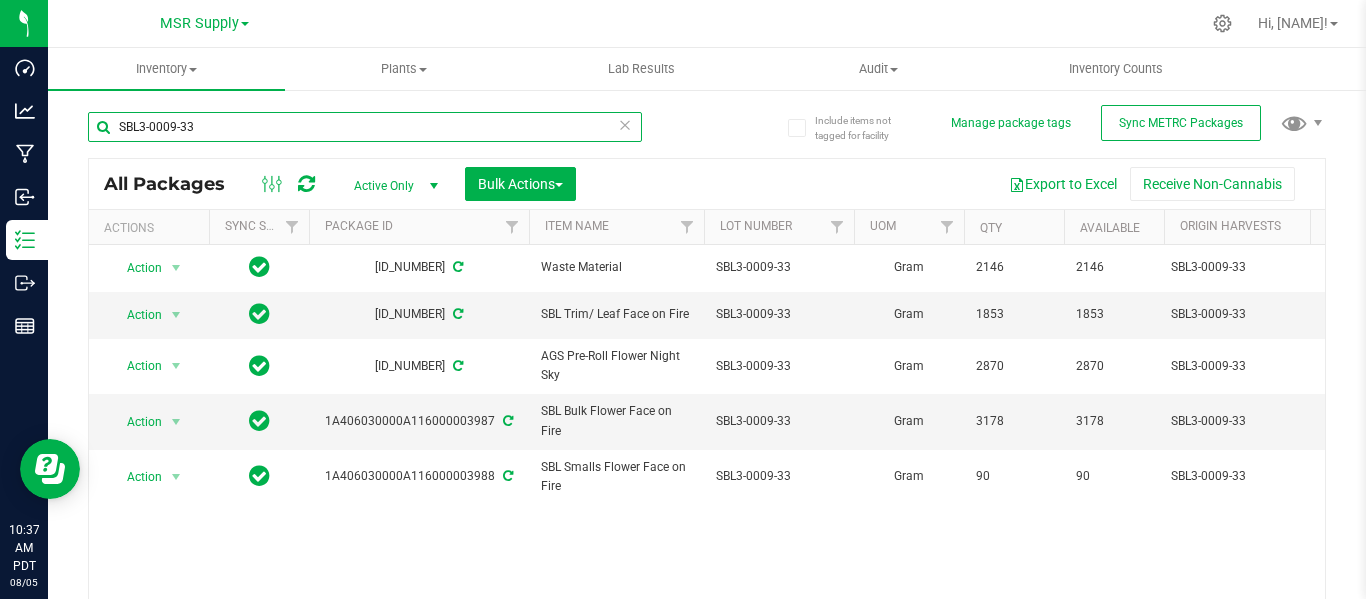 click on "SBL3-0009-33" at bounding box center [365, 127] 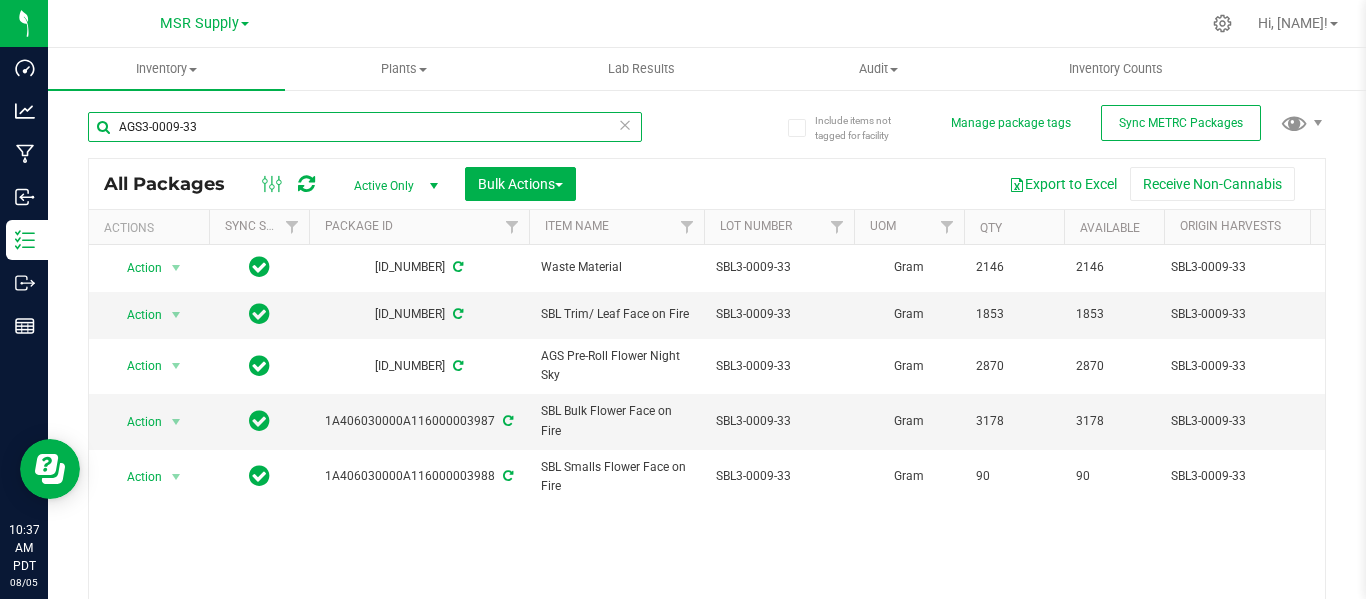 type on "AGS3-0009-33" 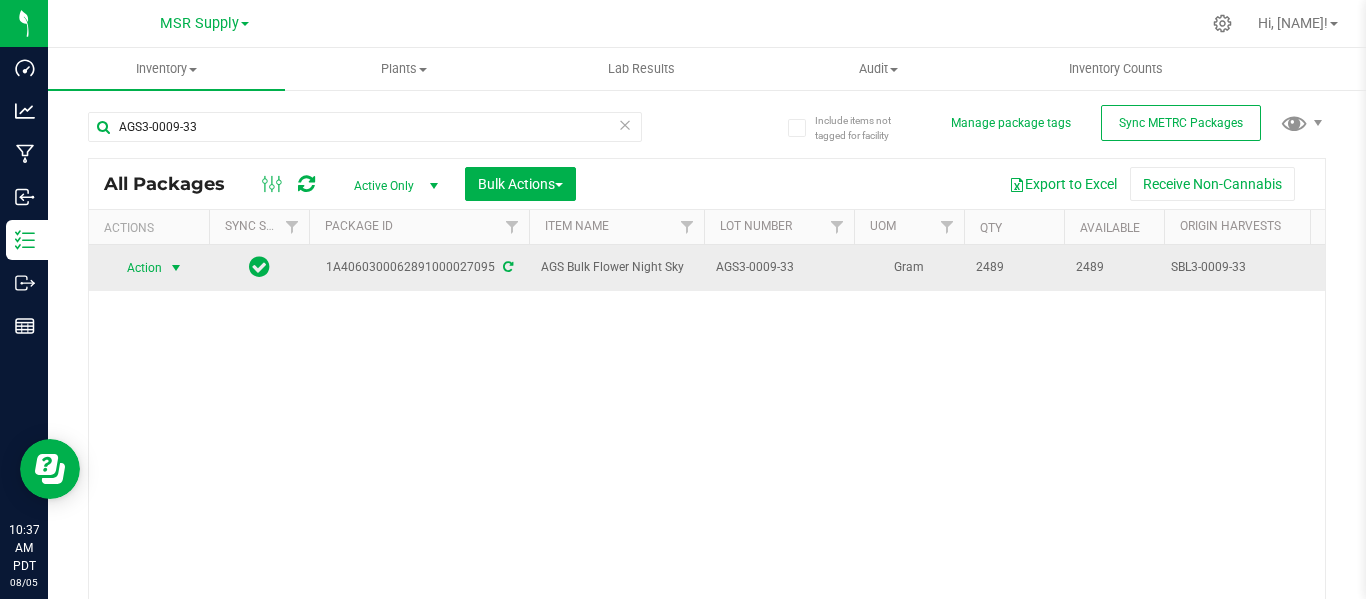 click at bounding box center [176, 268] 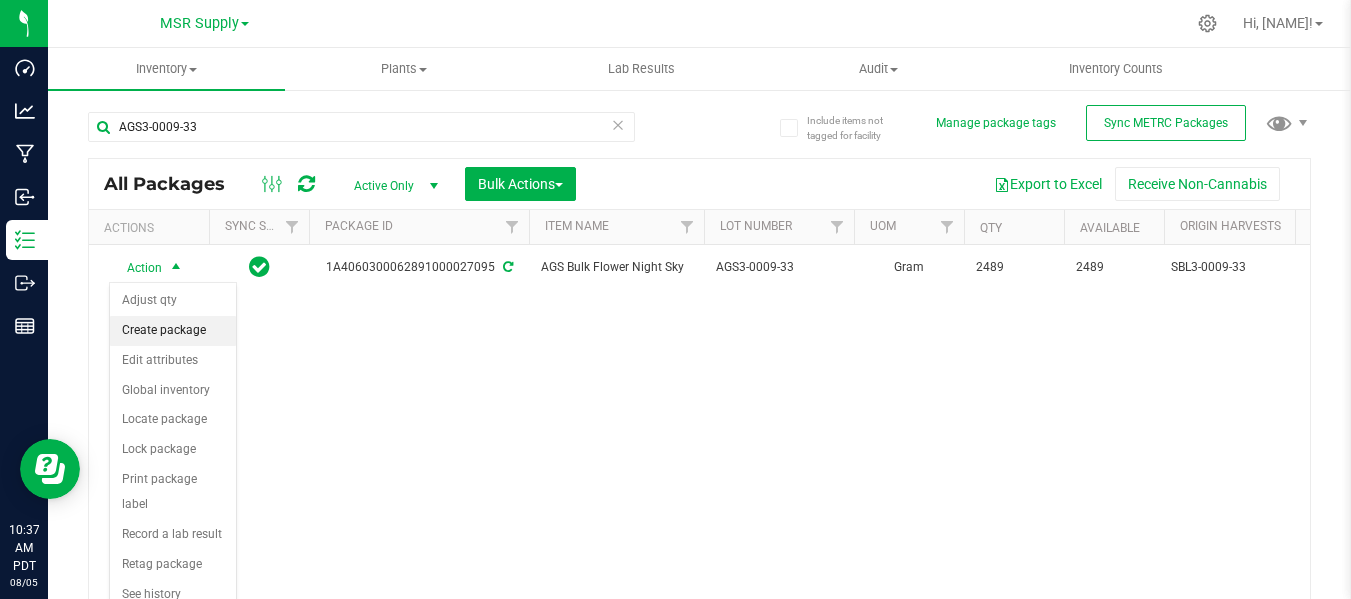 click on "Create package" at bounding box center [173, 331] 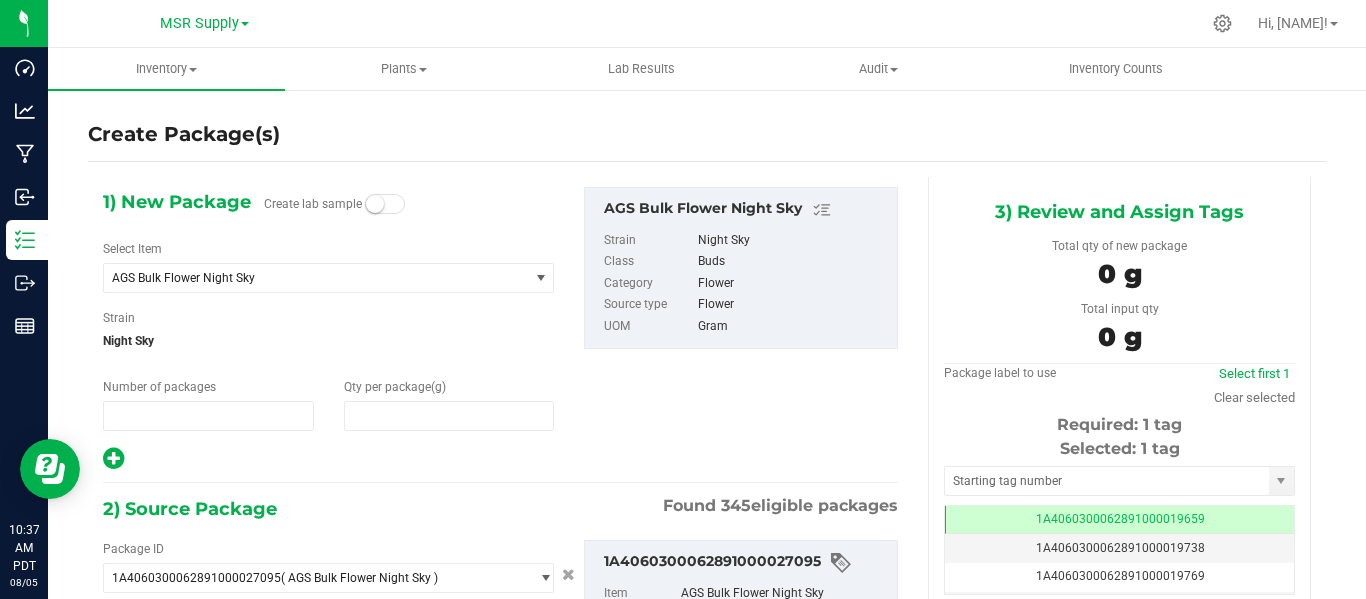 type on "1" 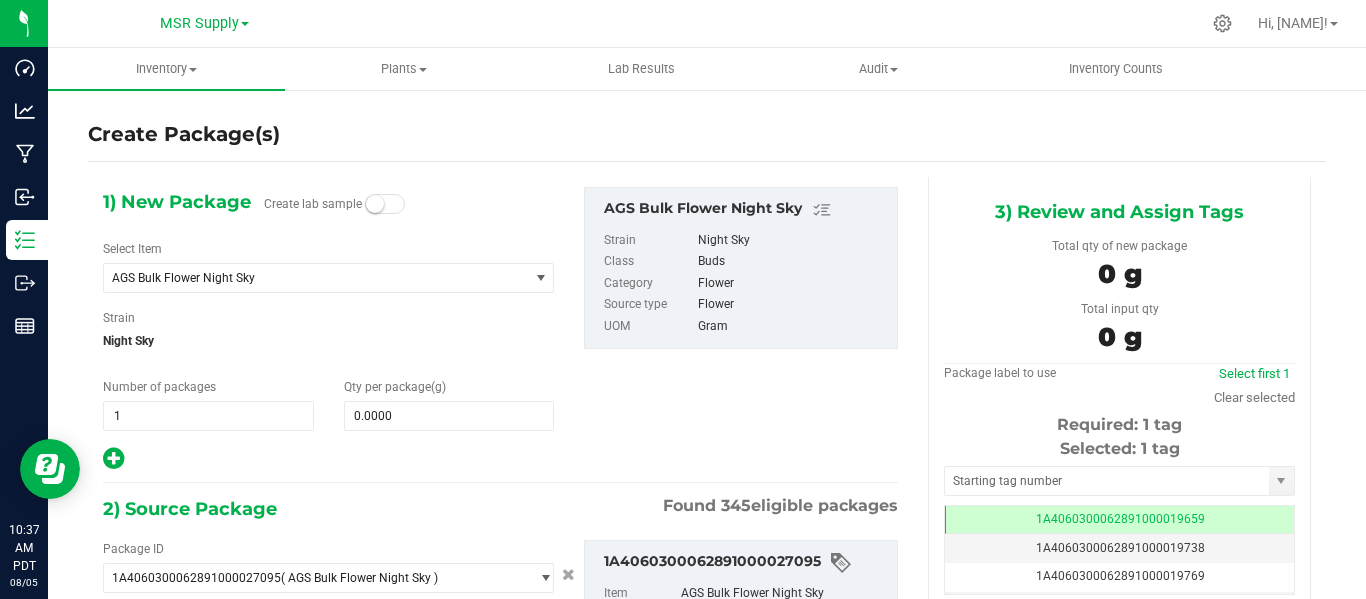type on "0.0000 g" 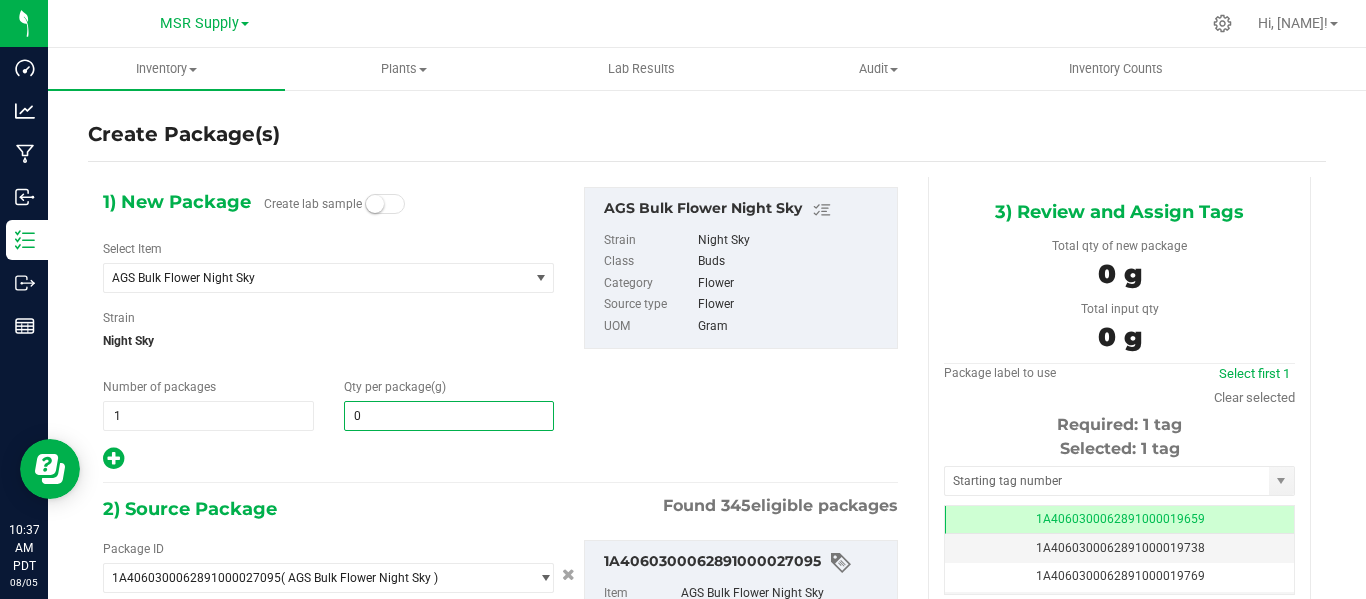 type 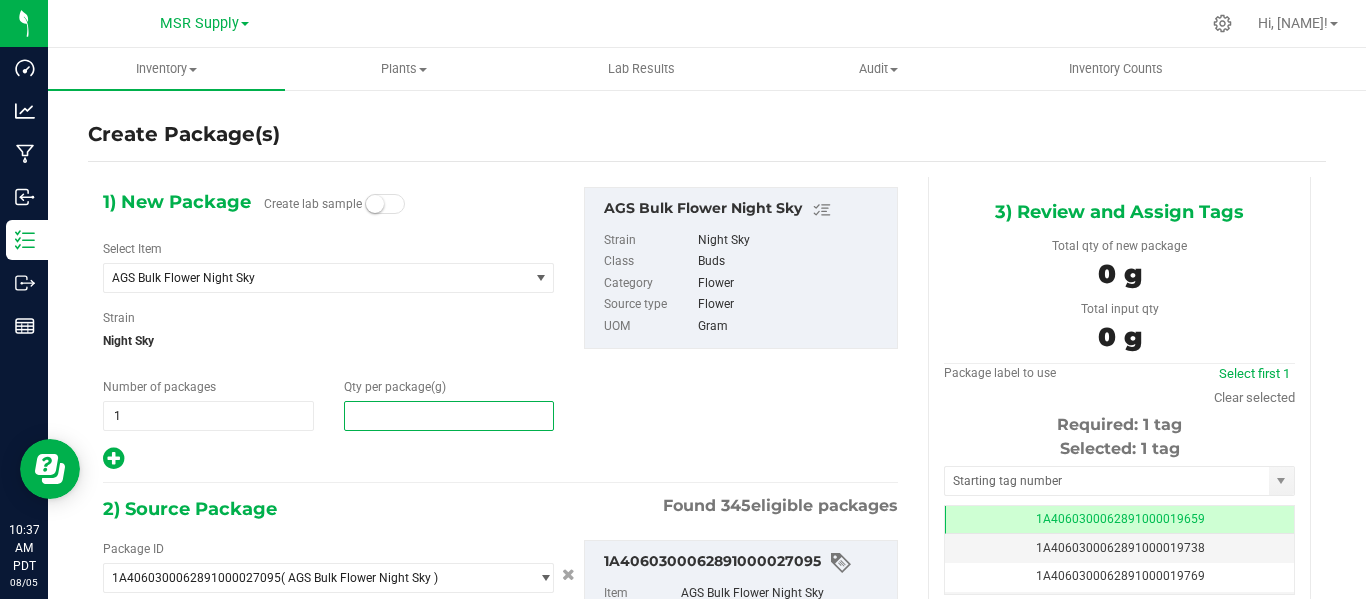 click at bounding box center (449, 416) 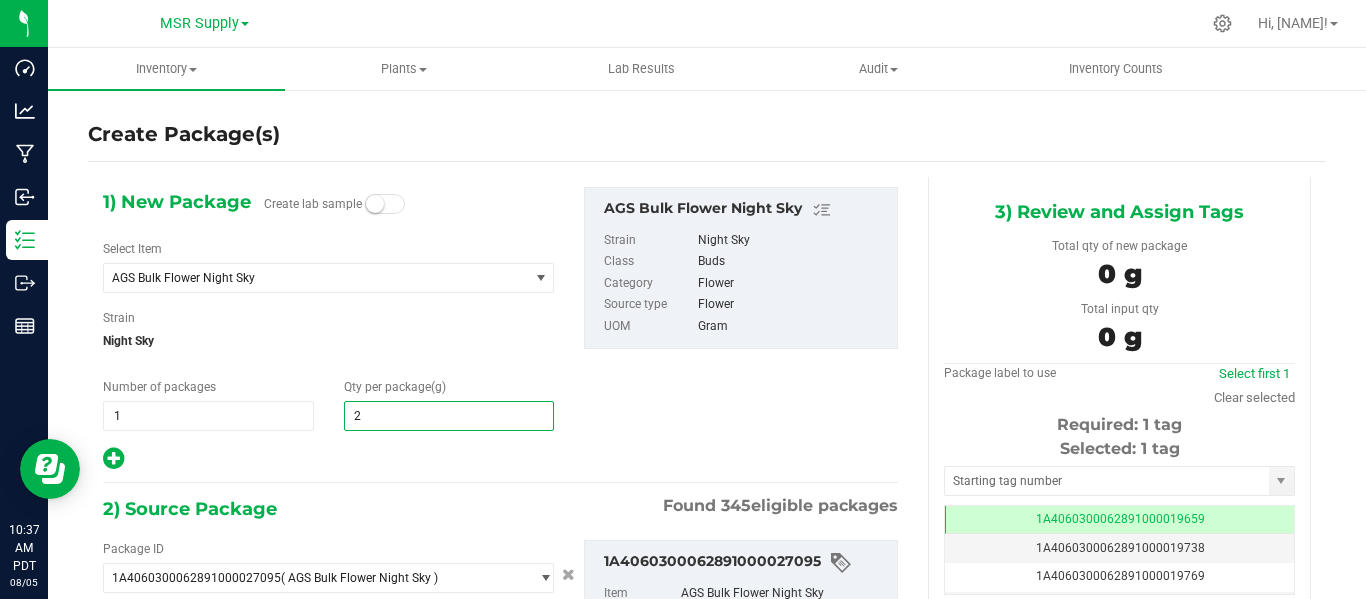 type on "20" 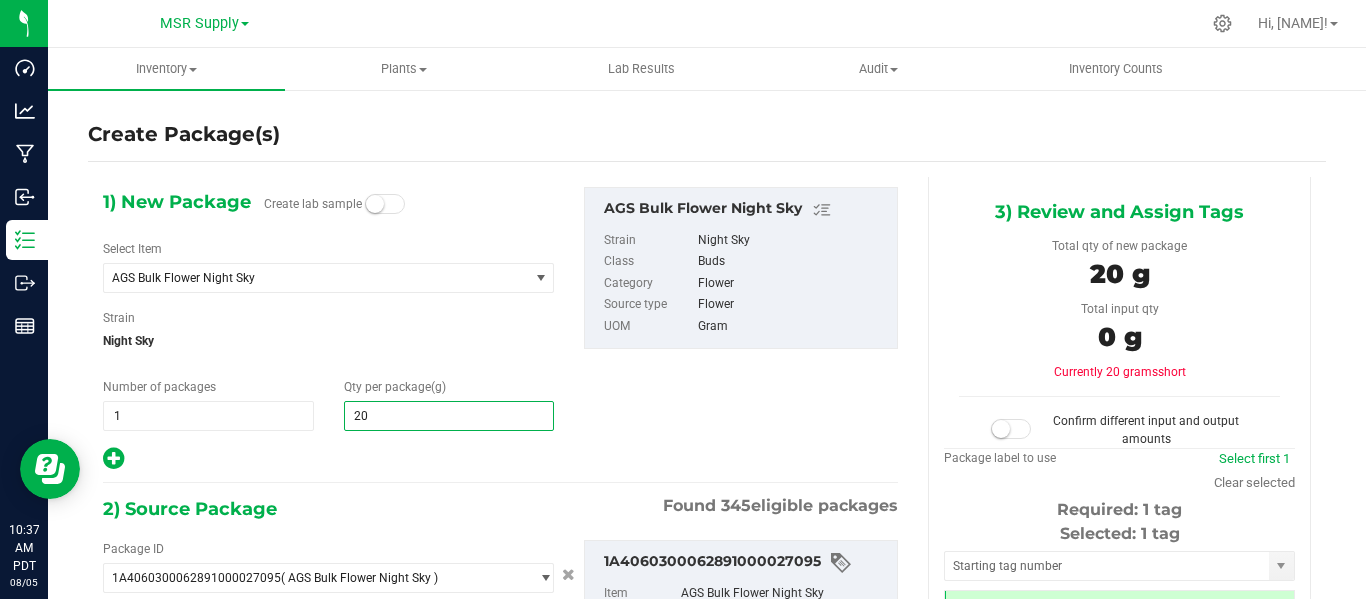 type on "20.0000" 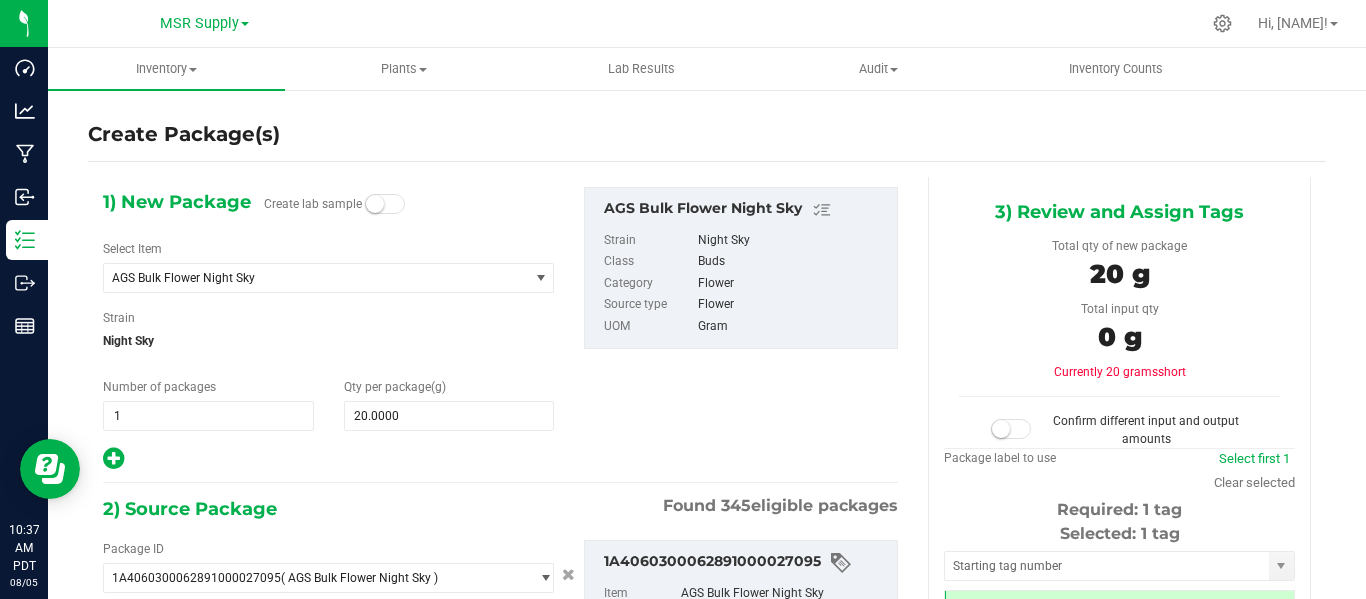 drag, startPoint x: 439, startPoint y: 461, endPoint x: 430, endPoint y: 452, distance: 12.727922 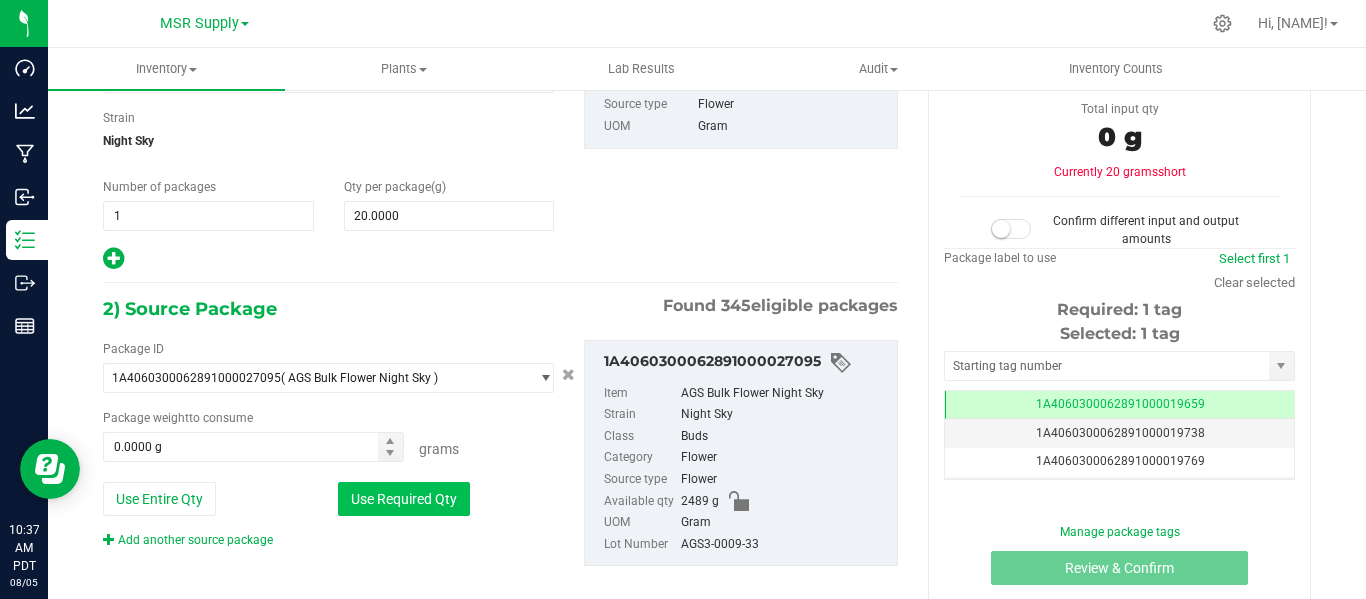 click on "Use Required Qty" at bounding box center [404, 499] 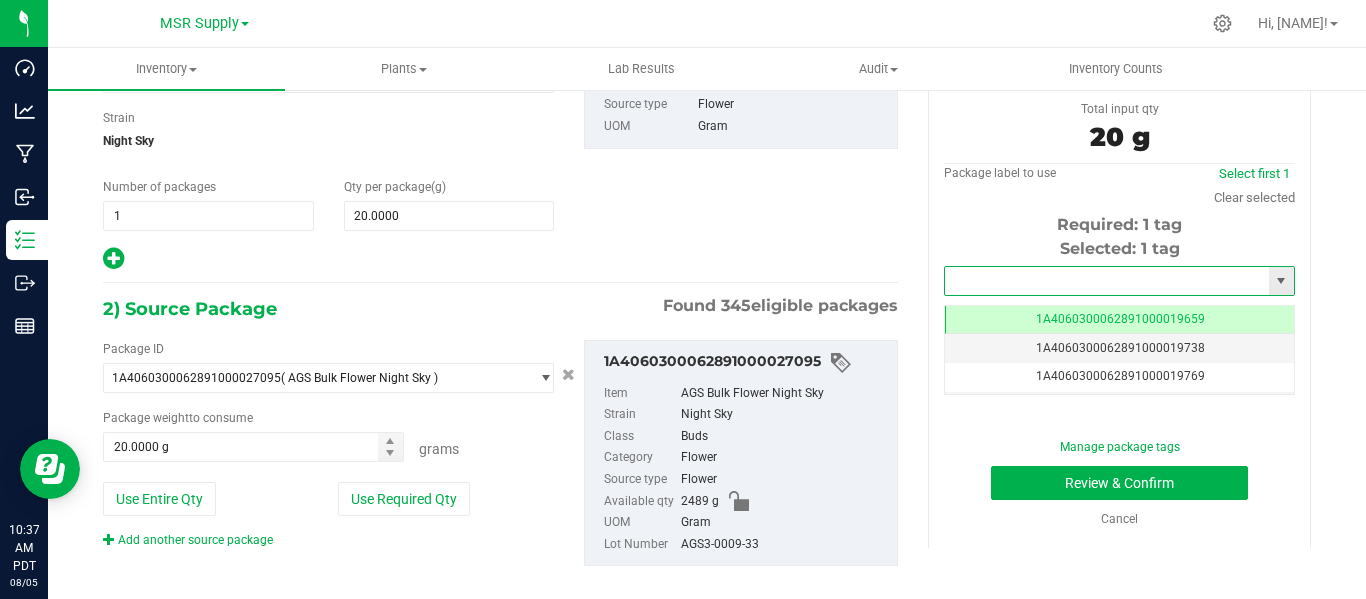 click at bounding box center (1107, 281) 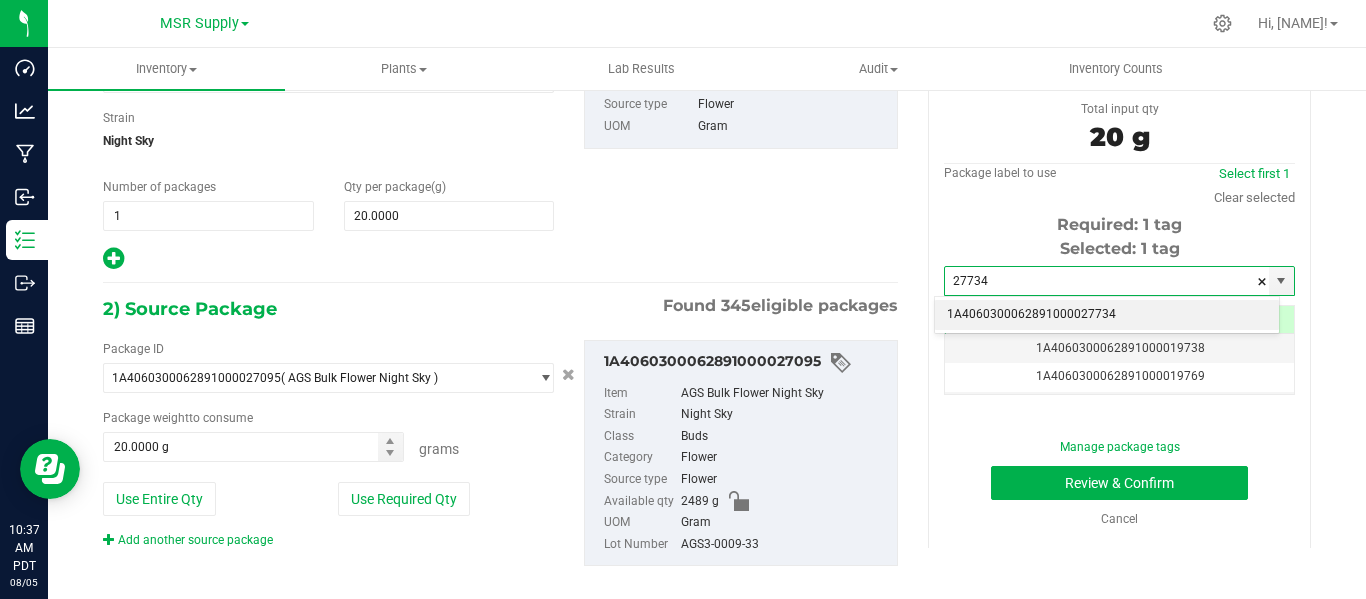 click on "1A4060300062891000027734" at bounding box center [1107, 315] 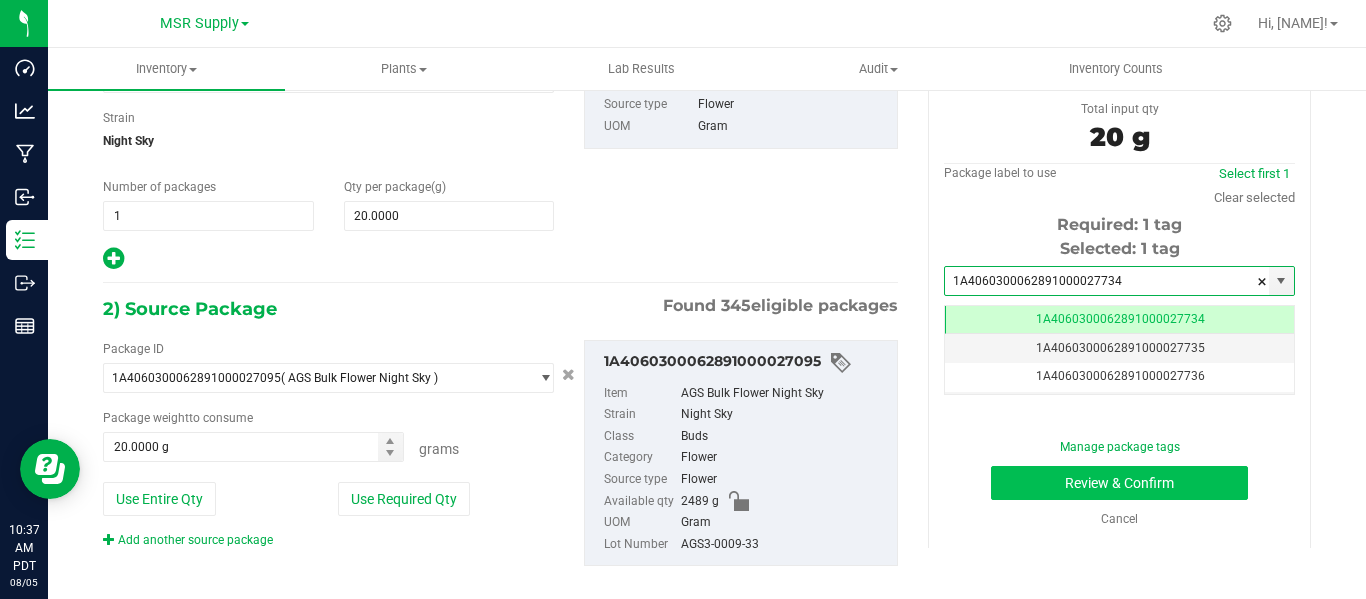 type on "1A4060300062891000027734" 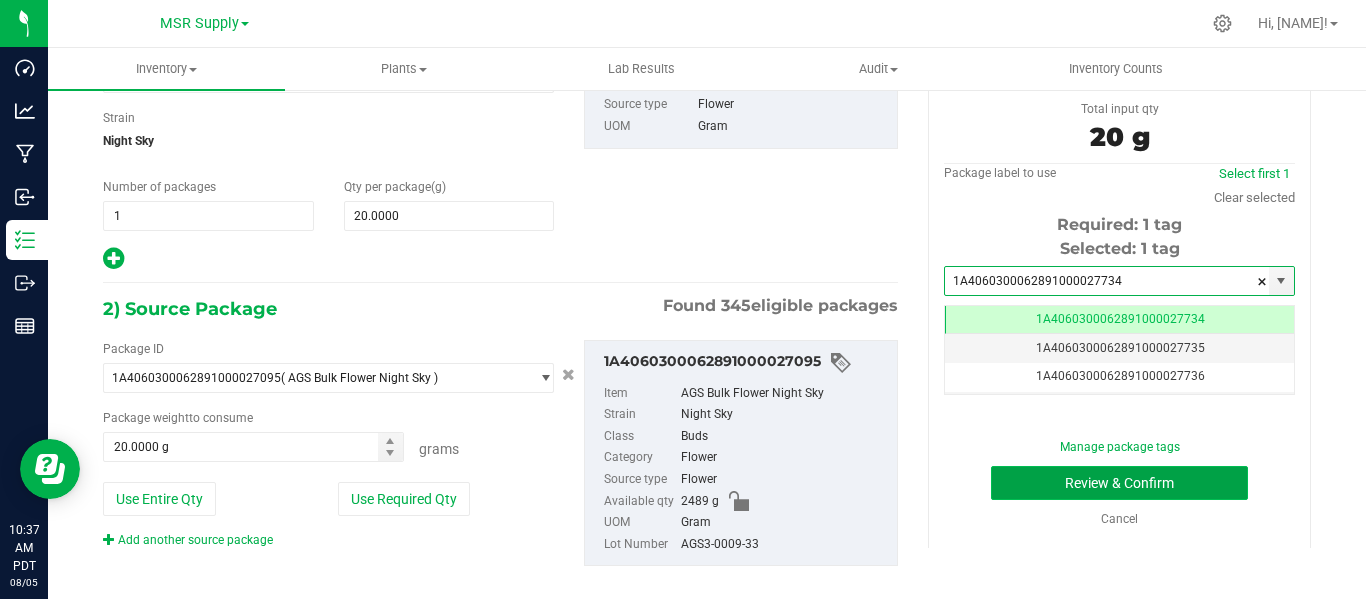 click on "Review & Confirm" at bounding box center [1119, 483] 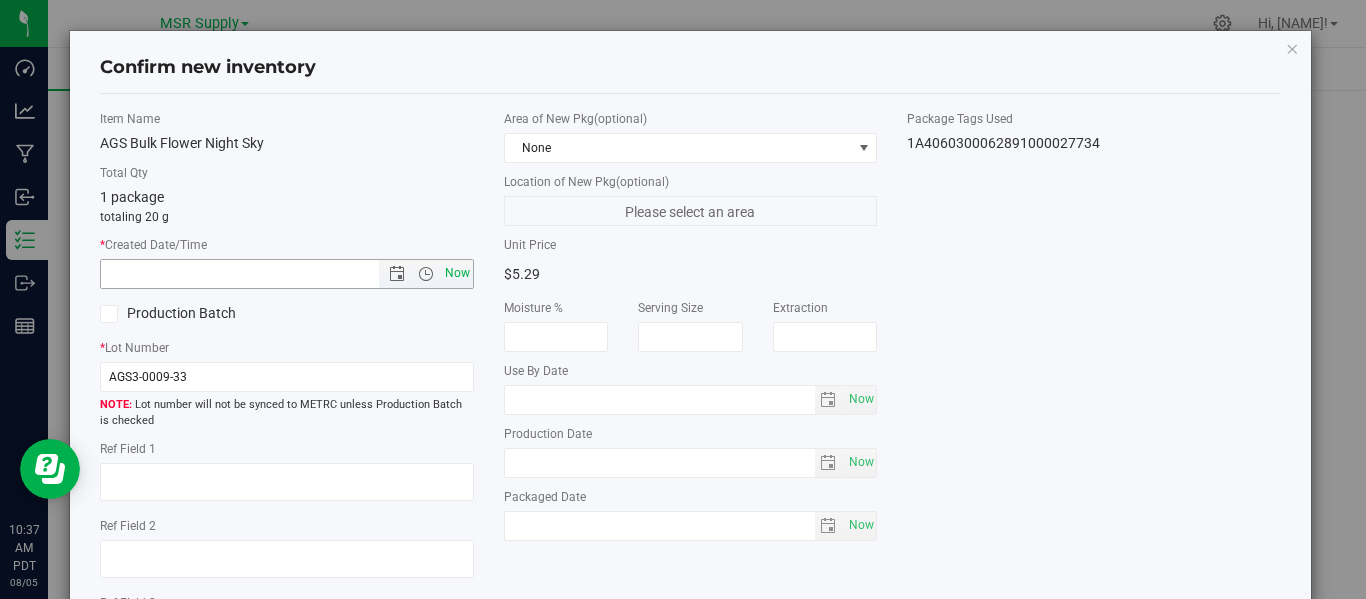 click on "Now" at bounding box center [457, 273] 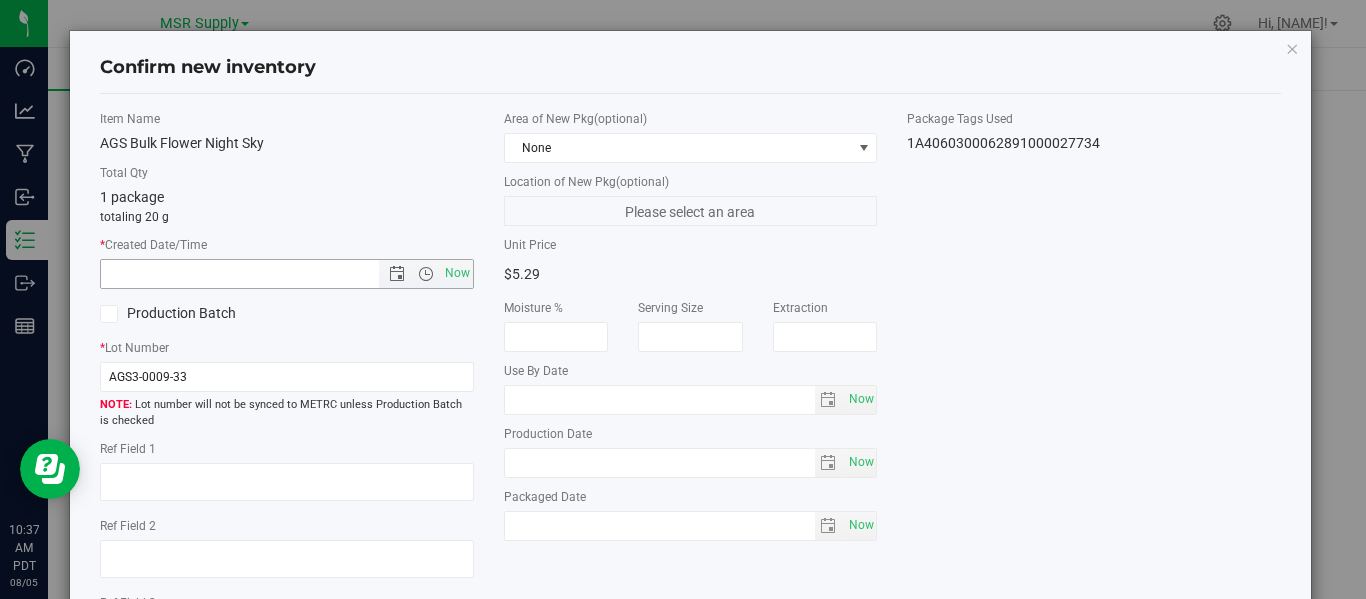 type on "8/5/2025 10:37 AM" 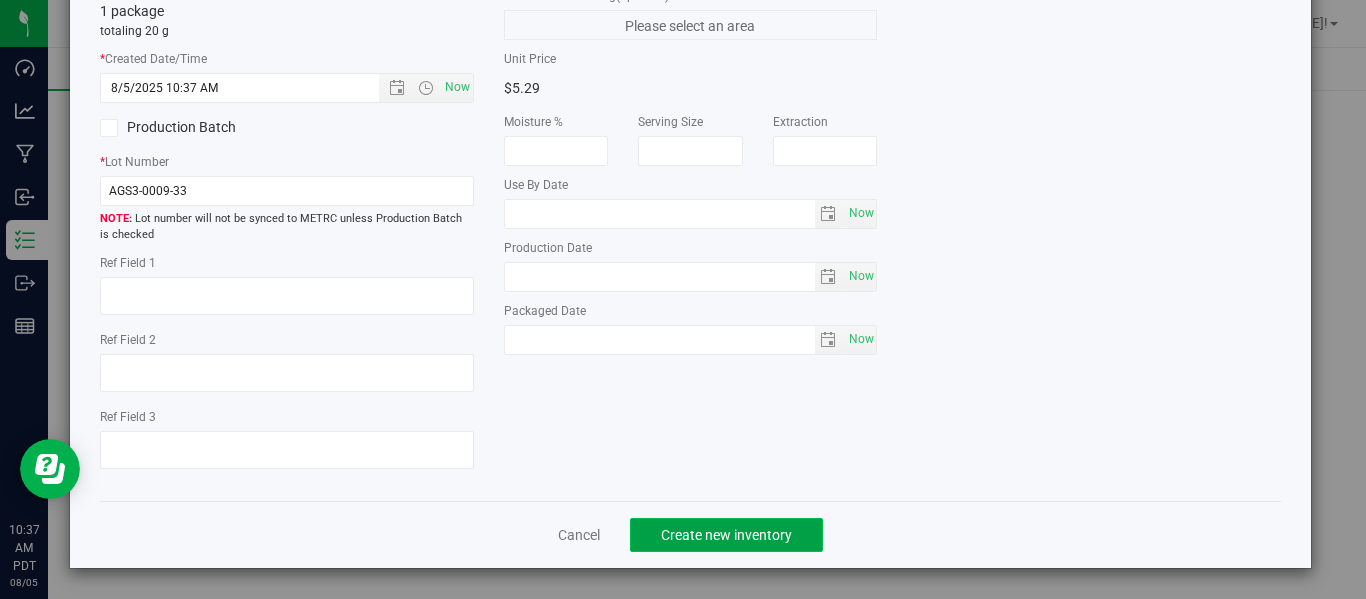 drag, startPoint x: 752, startPoint y: 526, endPoint x: 735, endPoint y: 525, distance: 17.029387 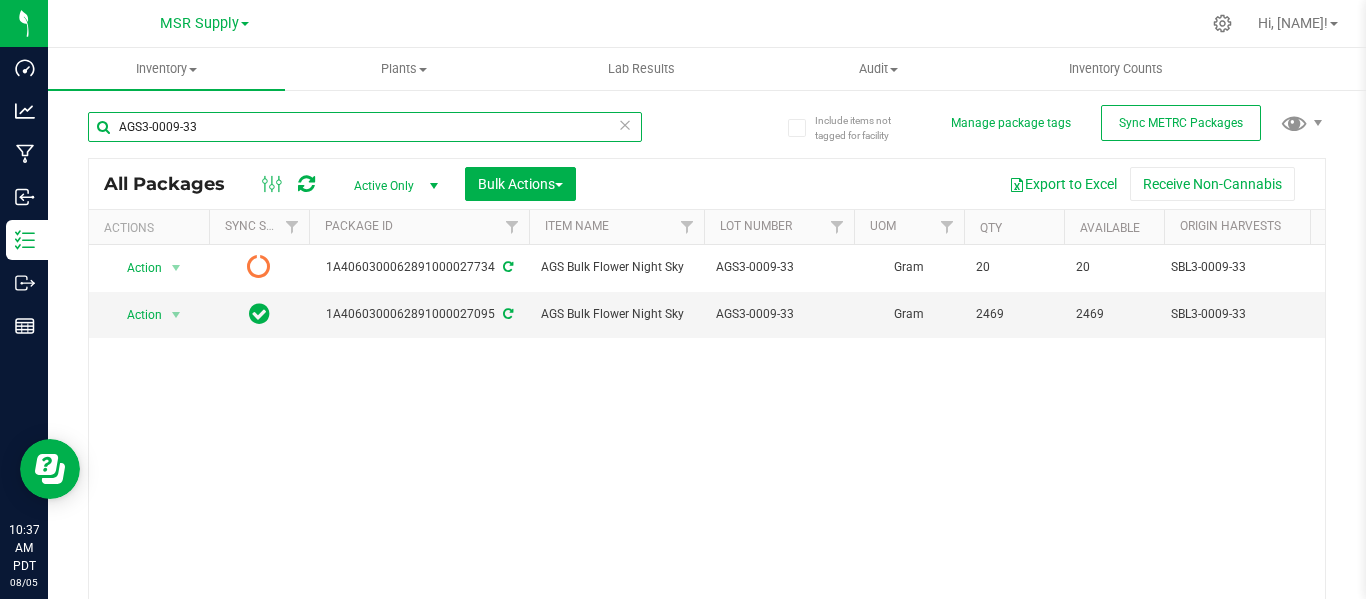 click on "AGS3-0009-33" at bounding box center (365, 127) 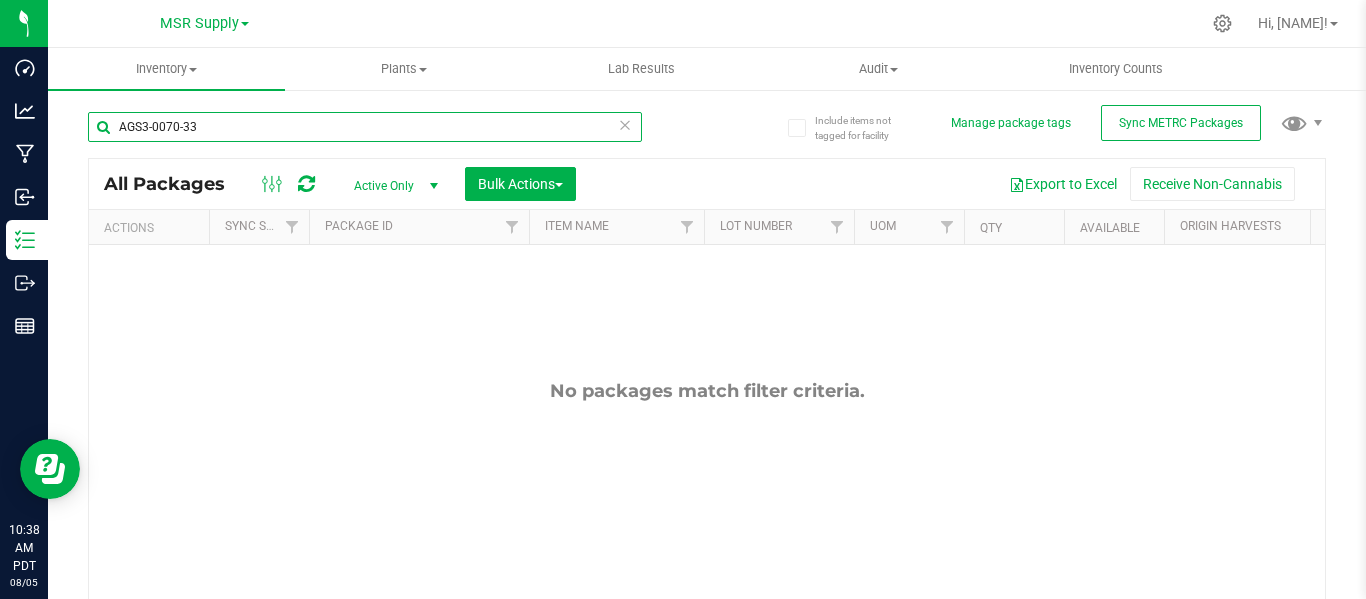 click on "AGS3-0070-33" at bounding box center [365, 127] 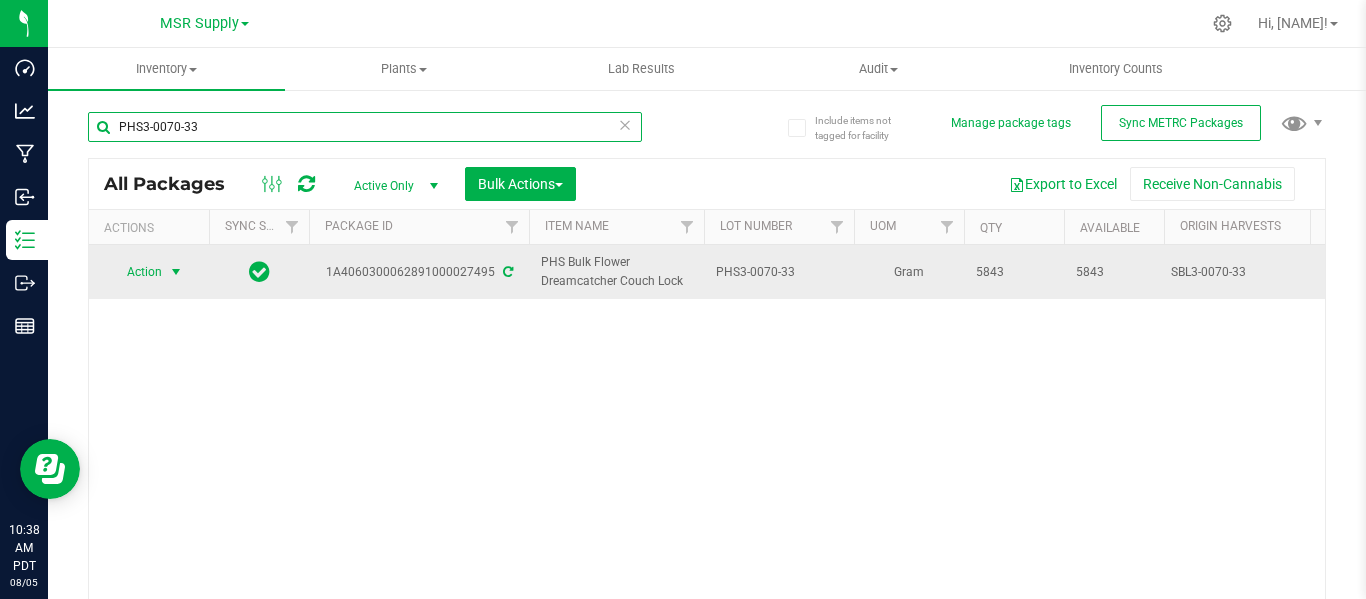 type on "PHS3-0070-33" 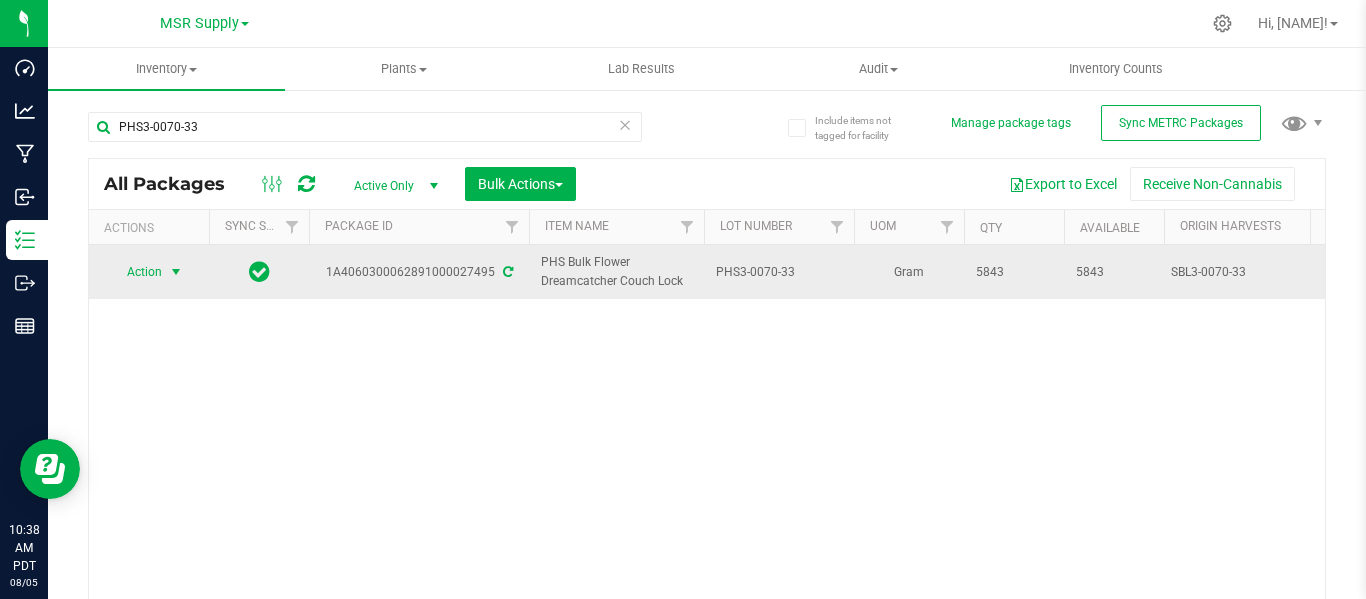 click at bounding box center [176, 272] 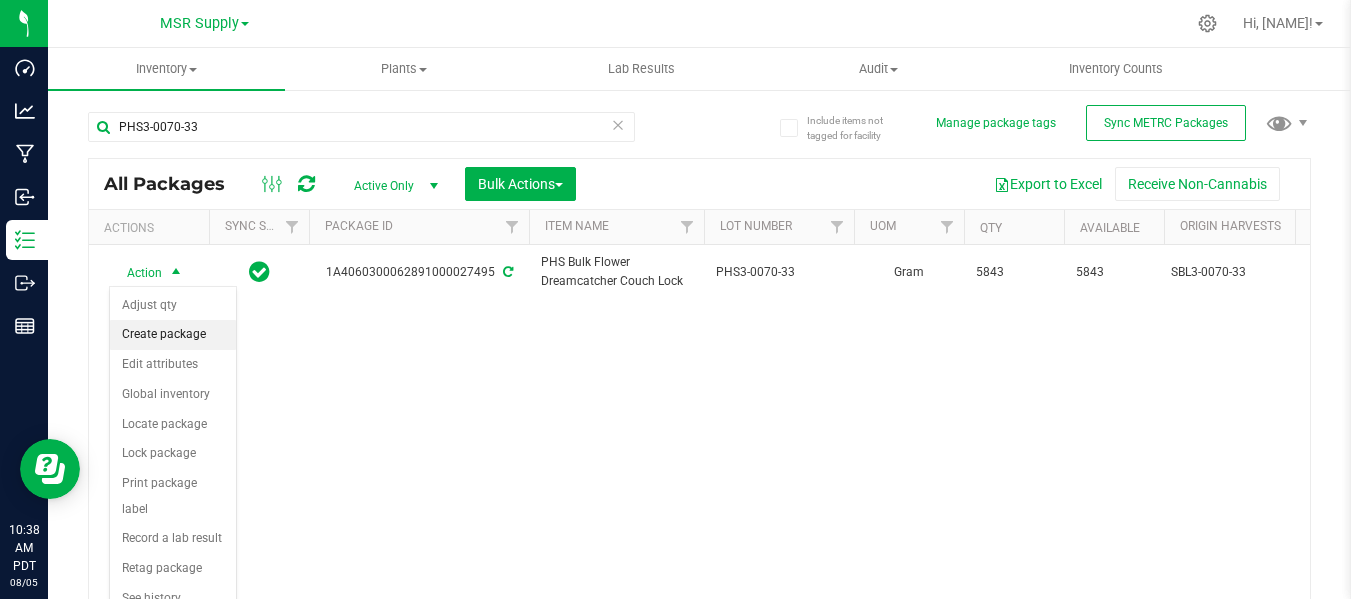 click on "Create package" at bounding box center (173, 335) 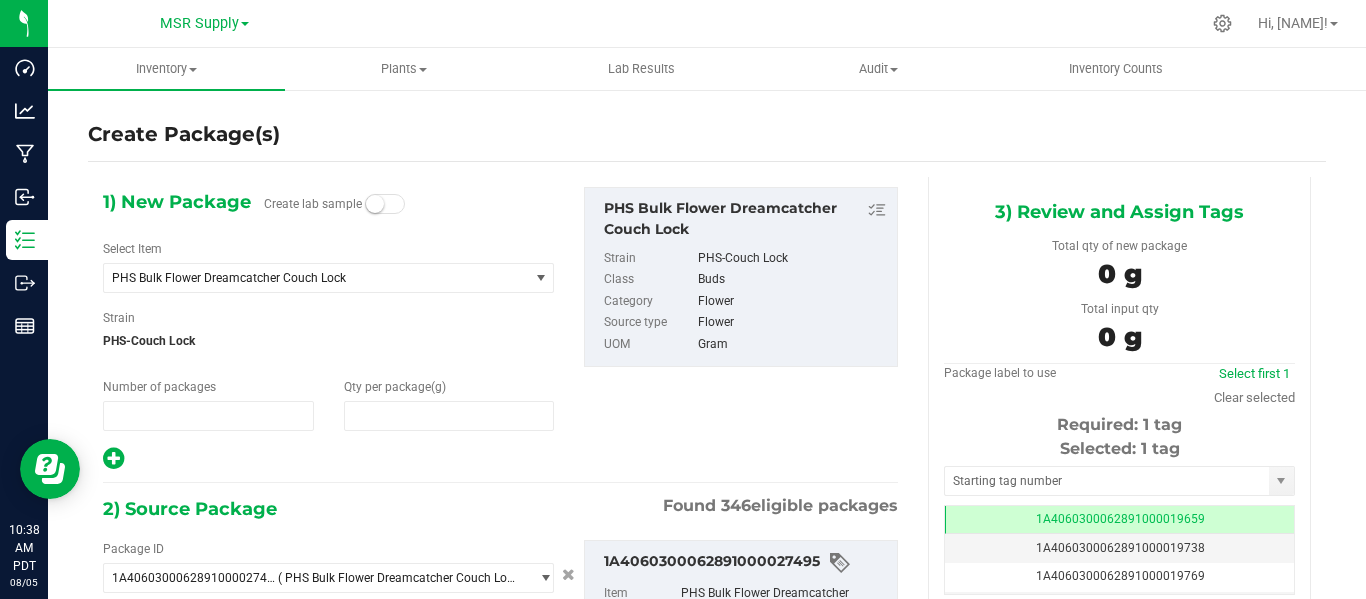 type on "1" 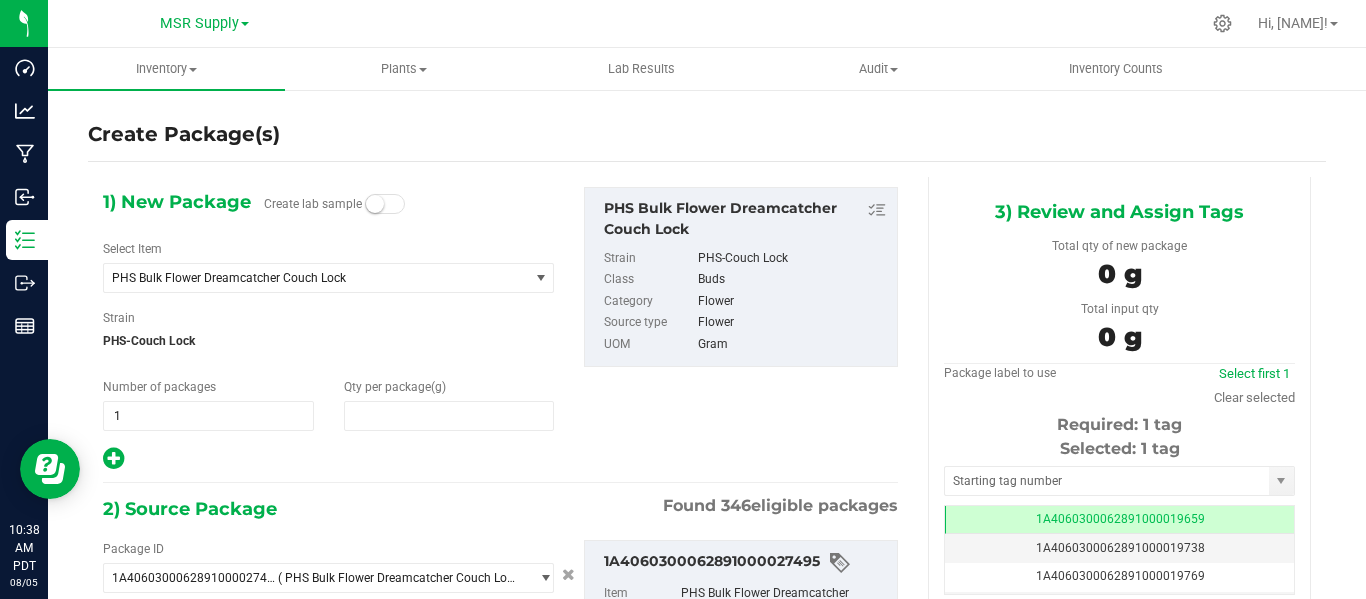 type on "0.0000" 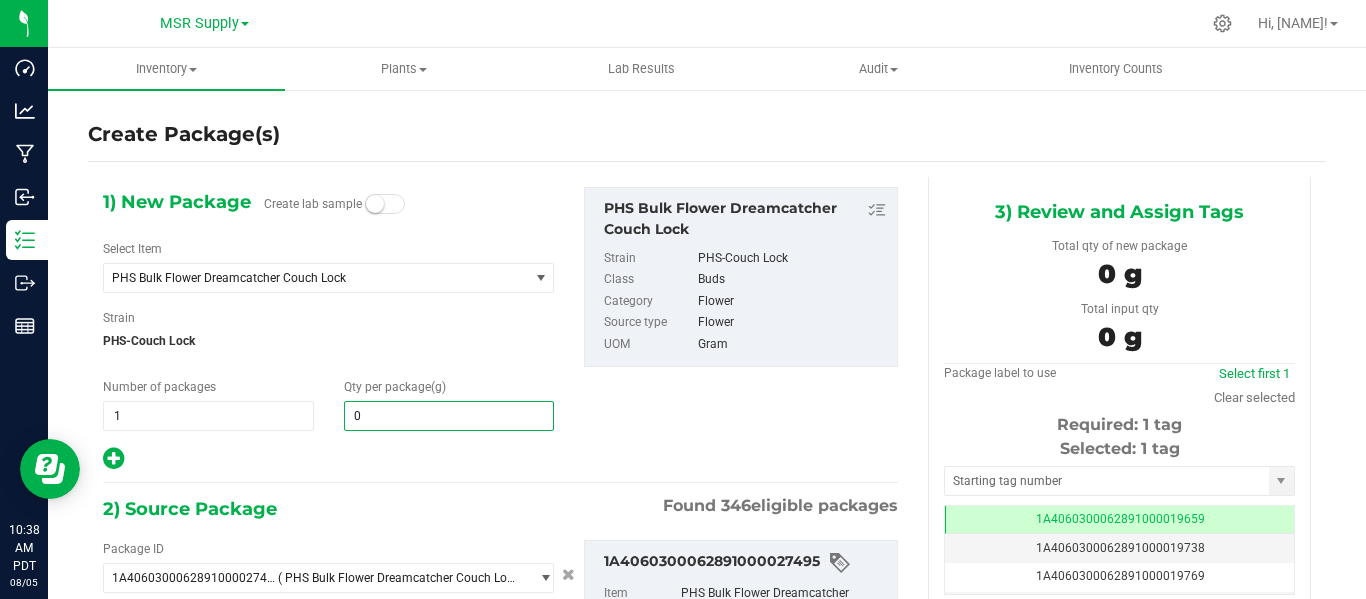 click on "0.0000 0" at bounding box center [449, 416] 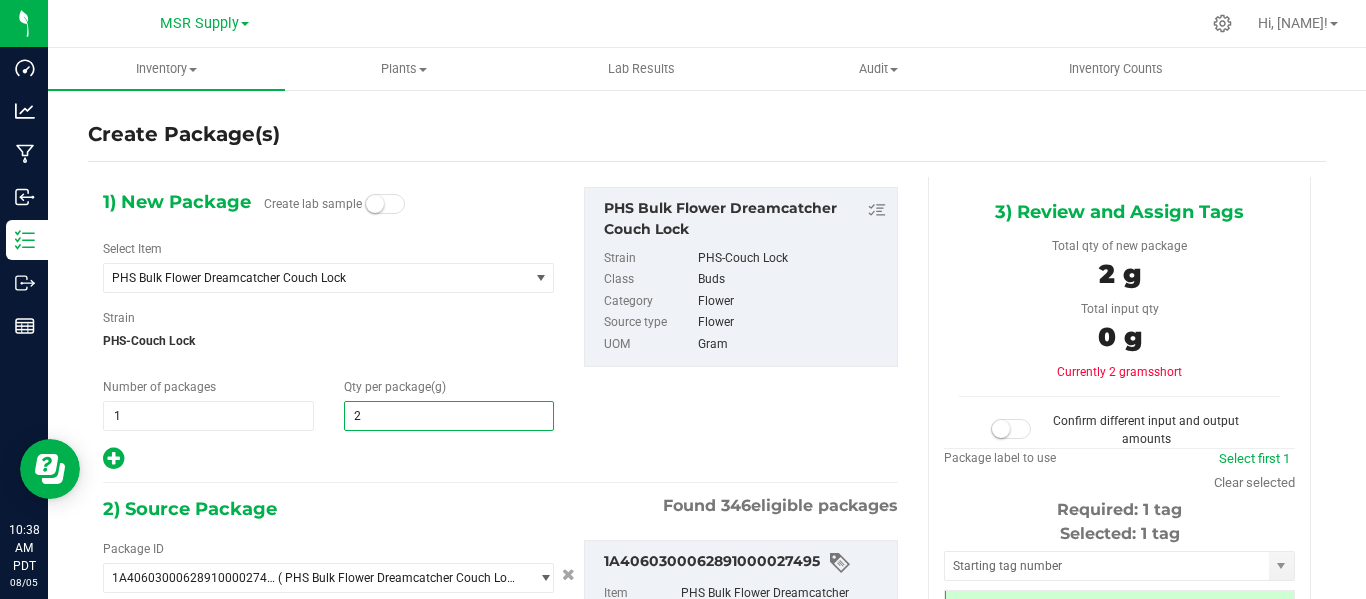 type on "20" 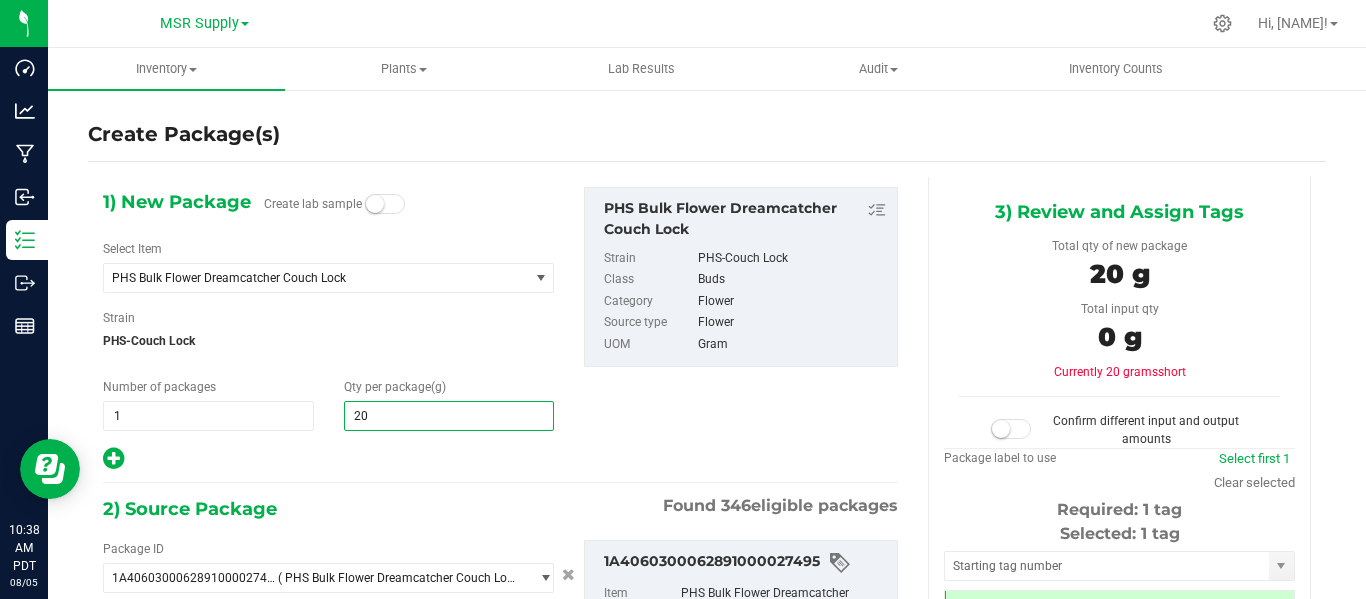 type on "20.0000" 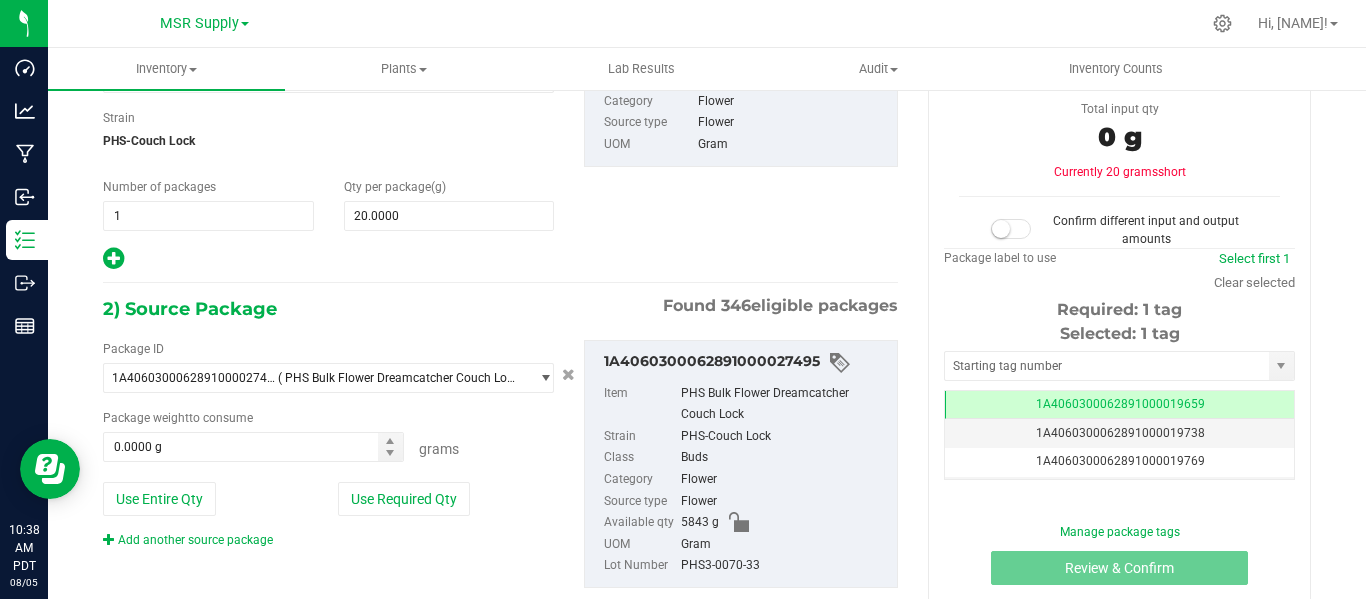drag, startPoint x: 420, startPoint y: 505, endPoint x: 655, endPoint y: 435, distance: 245.204 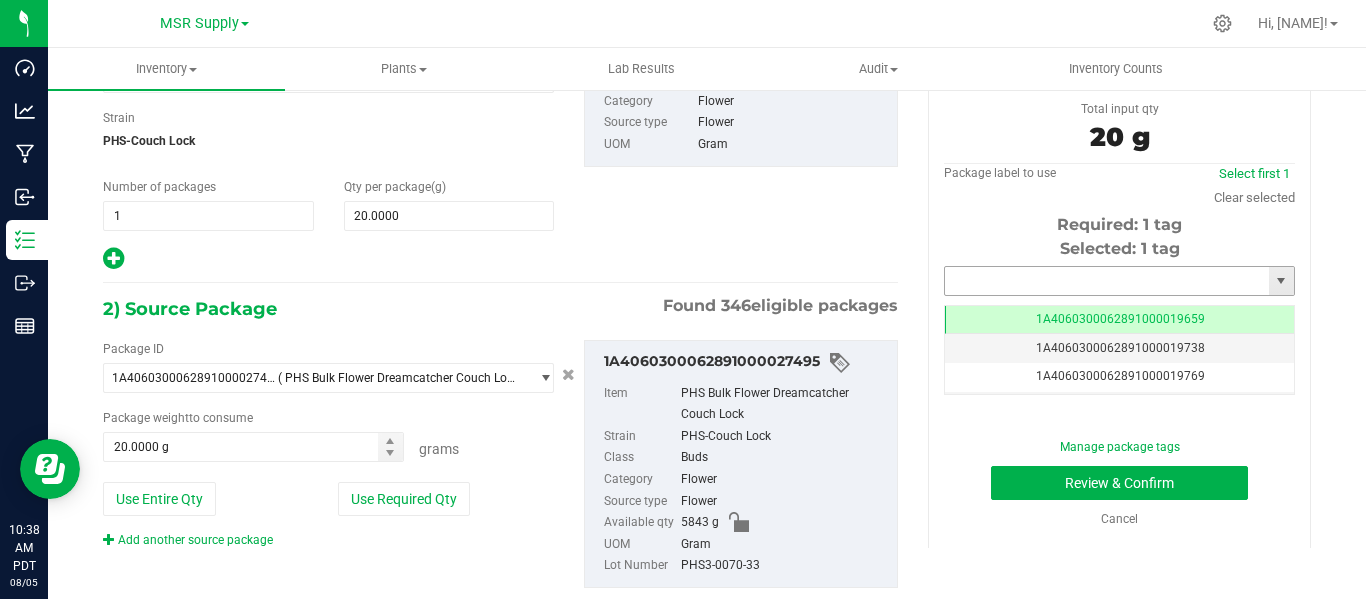 drag, startPoint x: 1031, startPoint y: 280, endPoint x: 1002, endPoint y: 271, distance: 30.364452 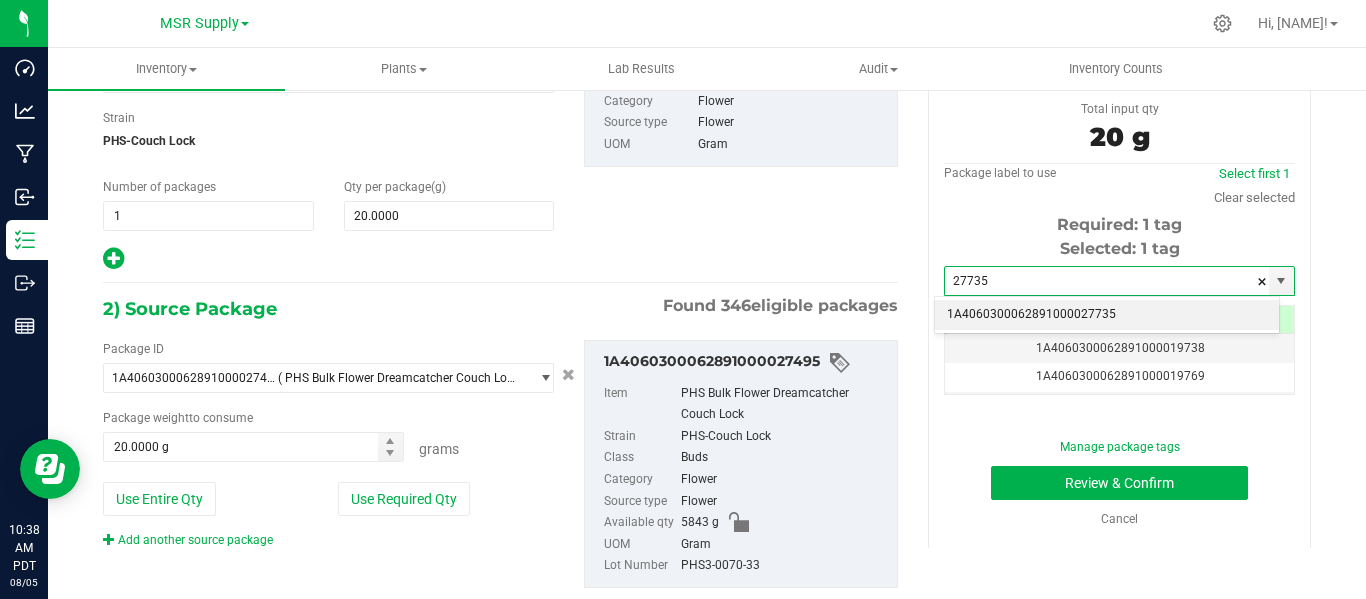 click on "1A4060300062891000027735" at bounding box center [1107, 315] 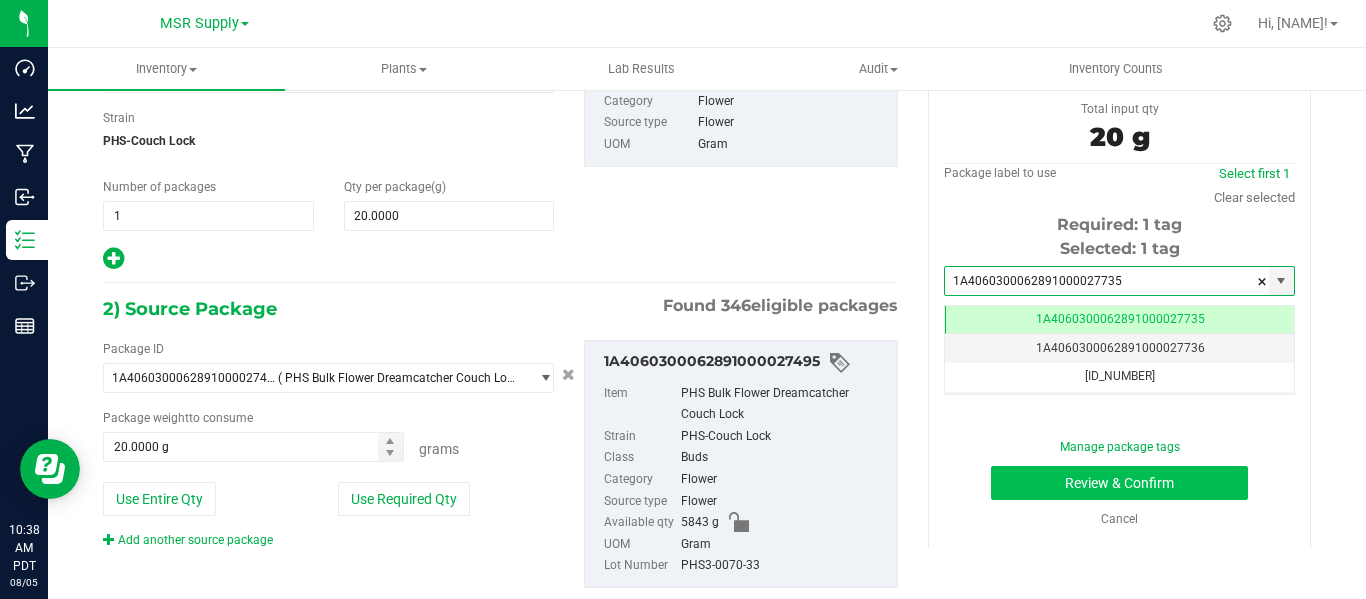 type on "1A4060300062891000027735" 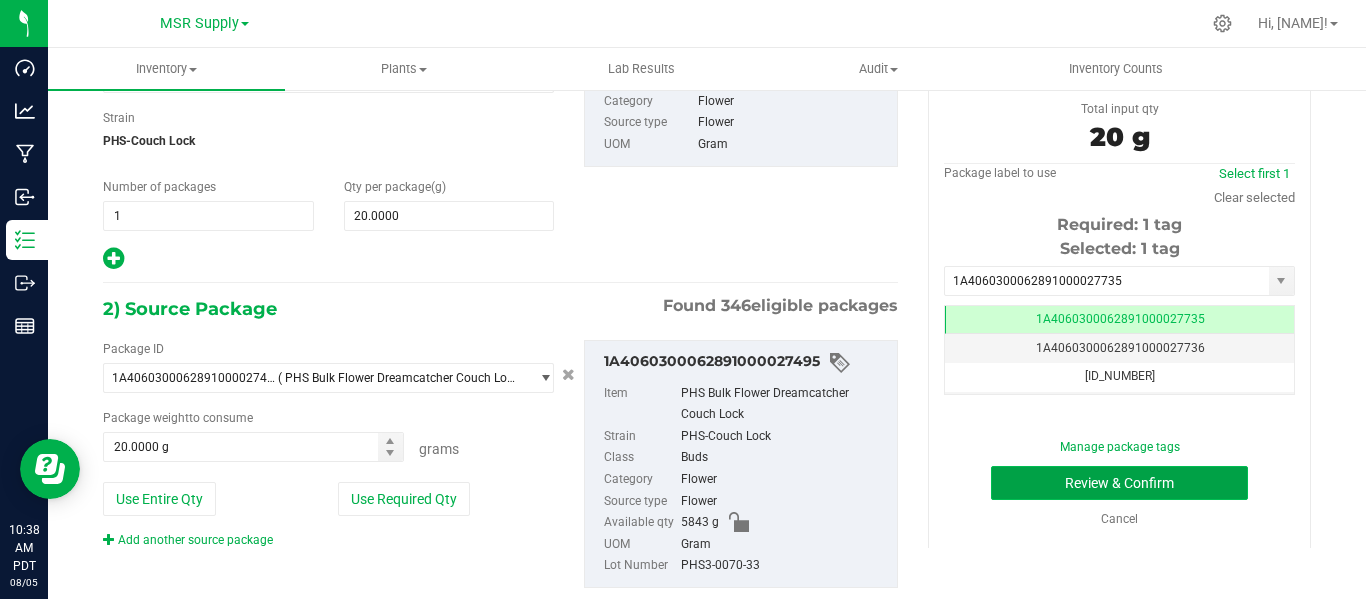 click on "Review & Confirm" at bounding box center [1119, 483] 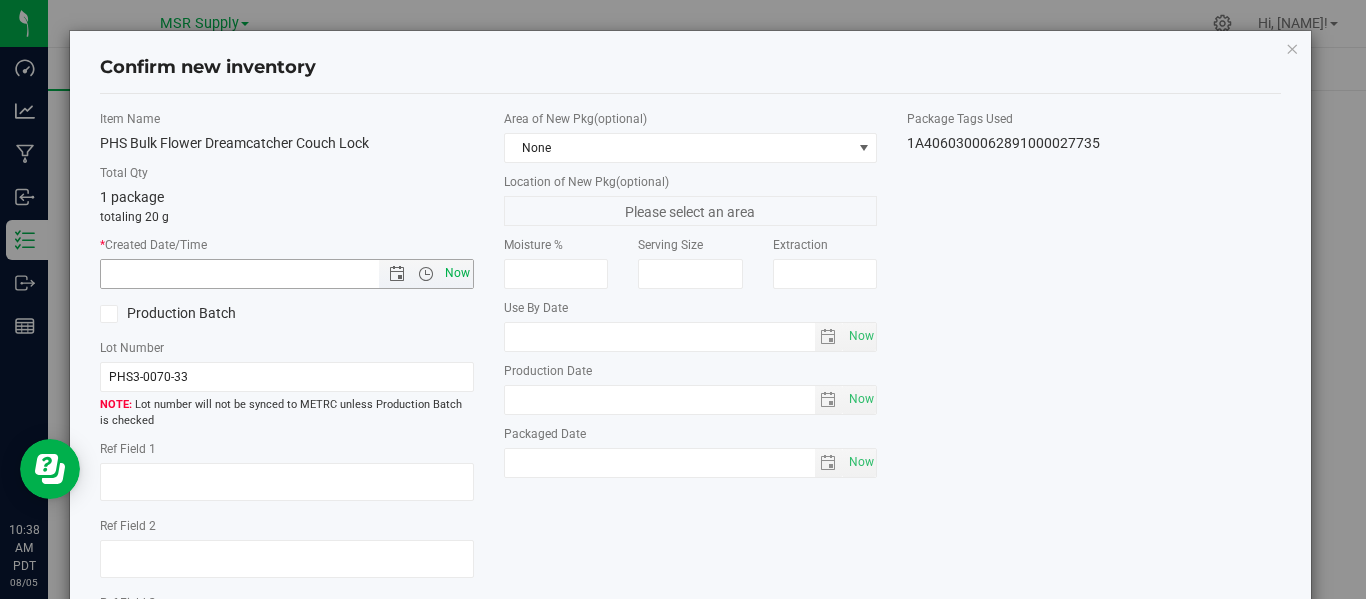 click on "Now" at bounding box center (457, 273) 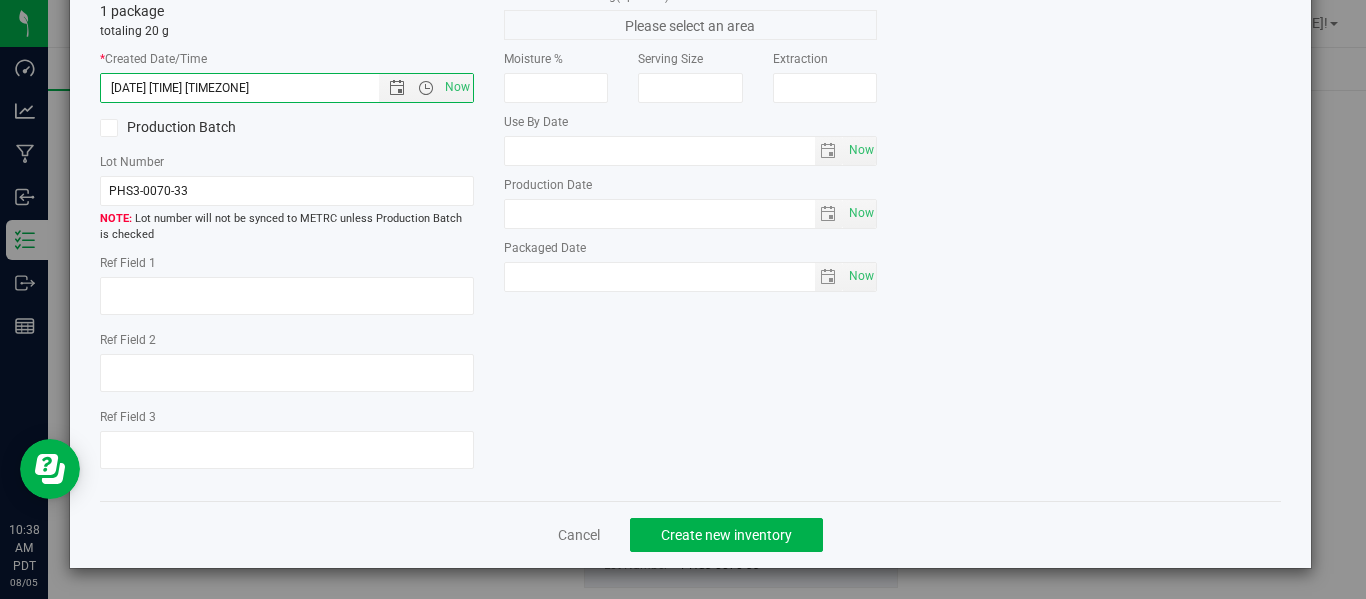 click on "Cancel
Create new inventory" at bounding box center [690, 534] 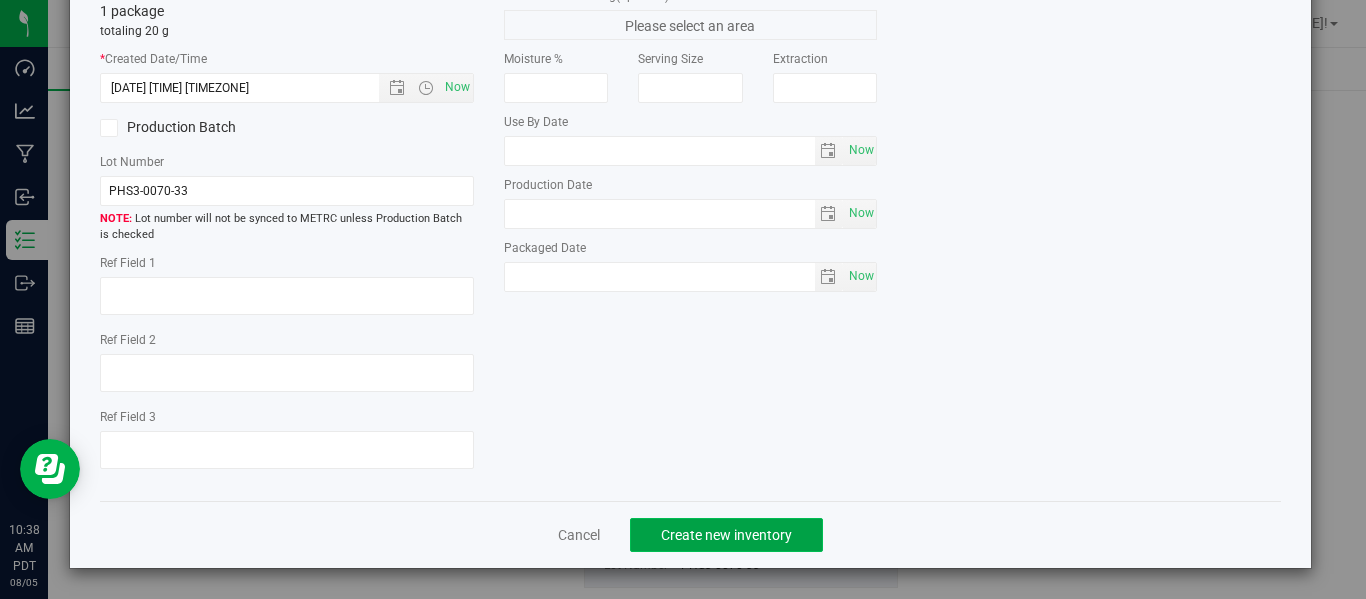 click on "Create new inventory" 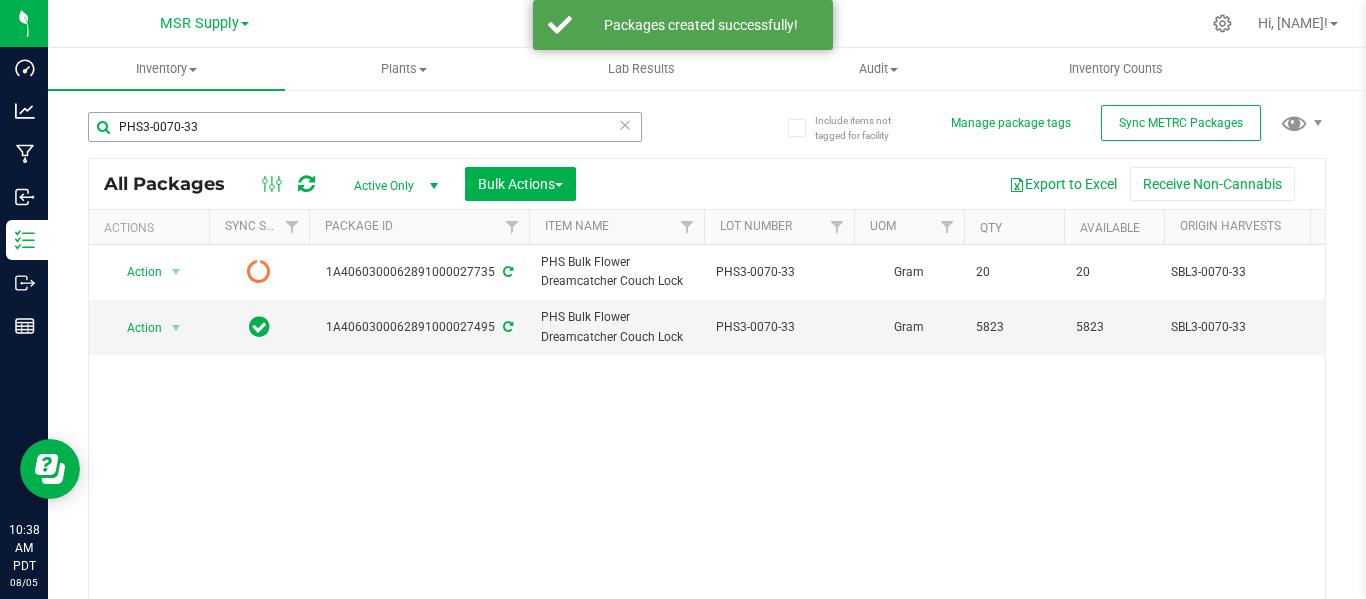 drag, startPoint x: 190, startPoint y: 117, endPoint x: 146, endPoint y: 128, distance: 45.35416 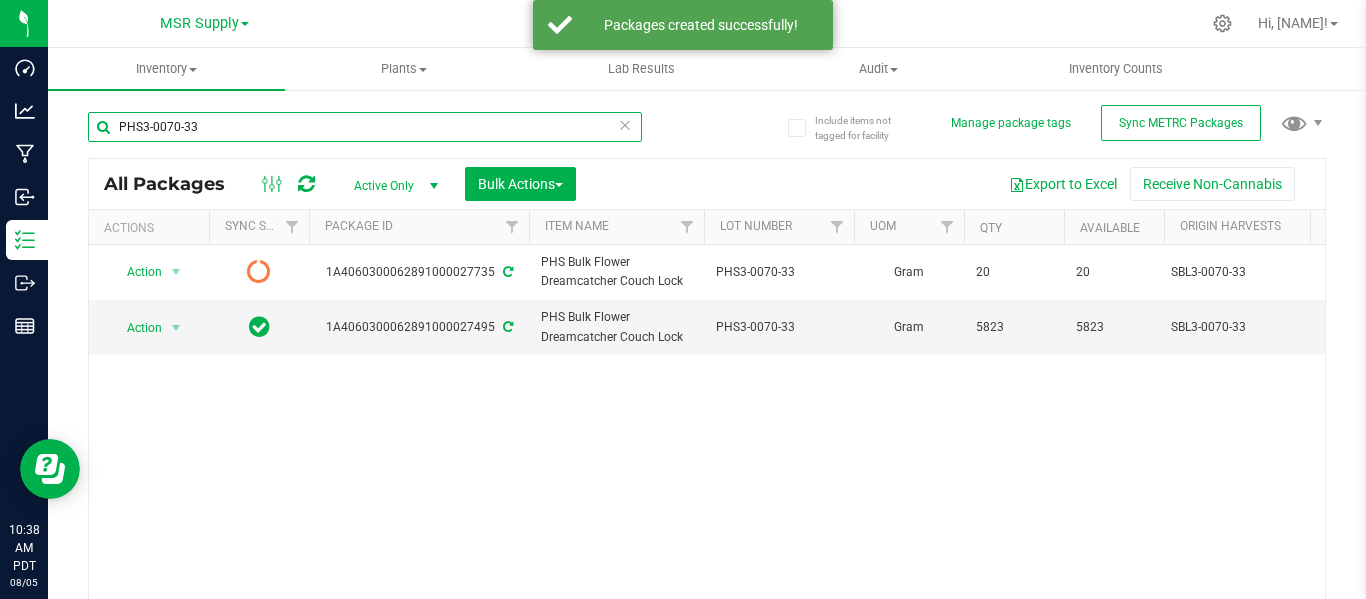 drag, startPoint x: 220, startPoint y: 134, endPoint x: 99, endPoint y: 139, distance: 121.103264 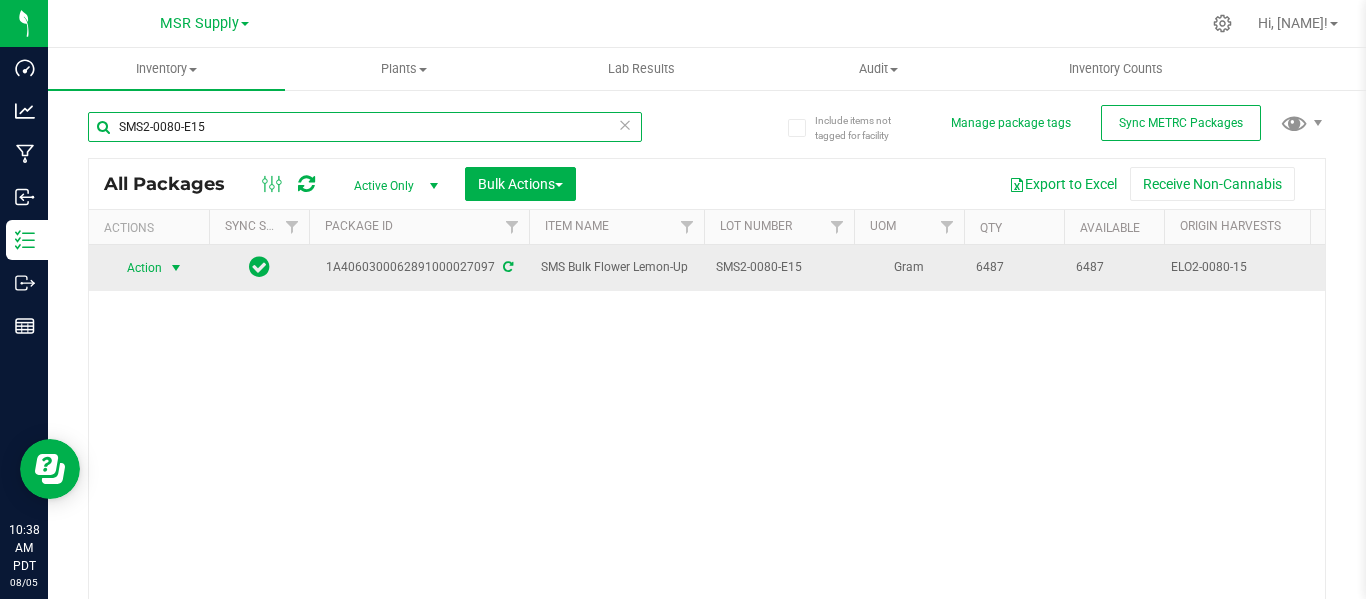 type on "SMS2-0080-E15" 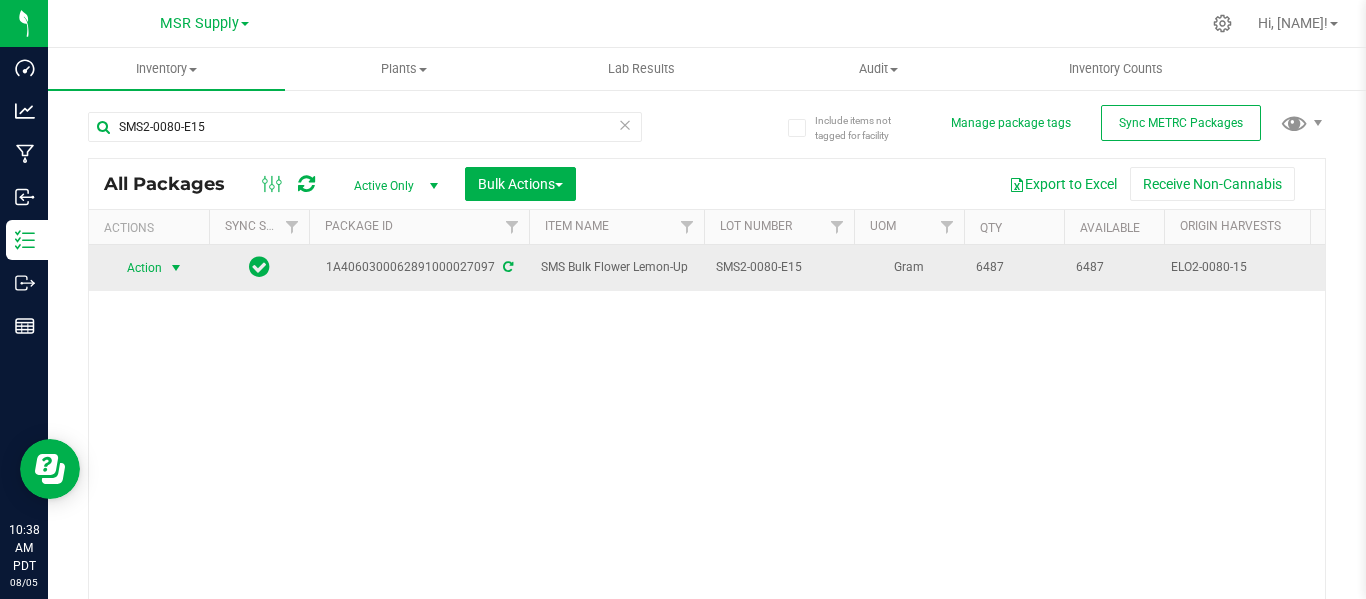 click at bounding box center (176, 268) 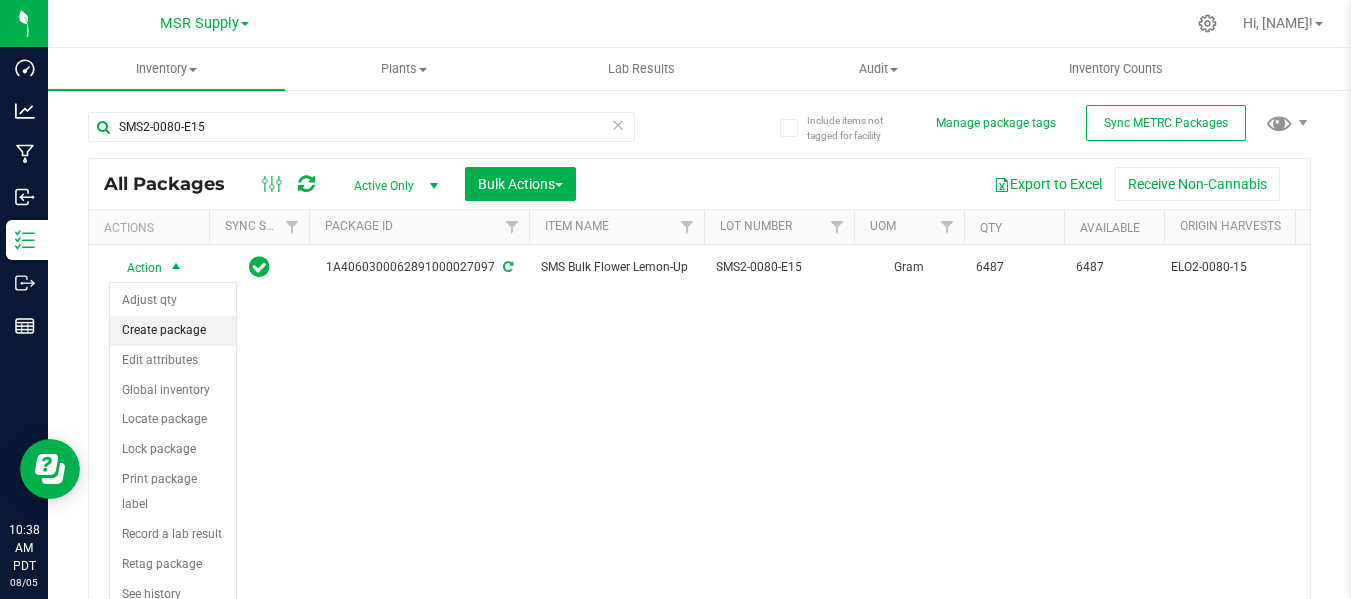 click on "Create package" at bounding box center (173, 331) 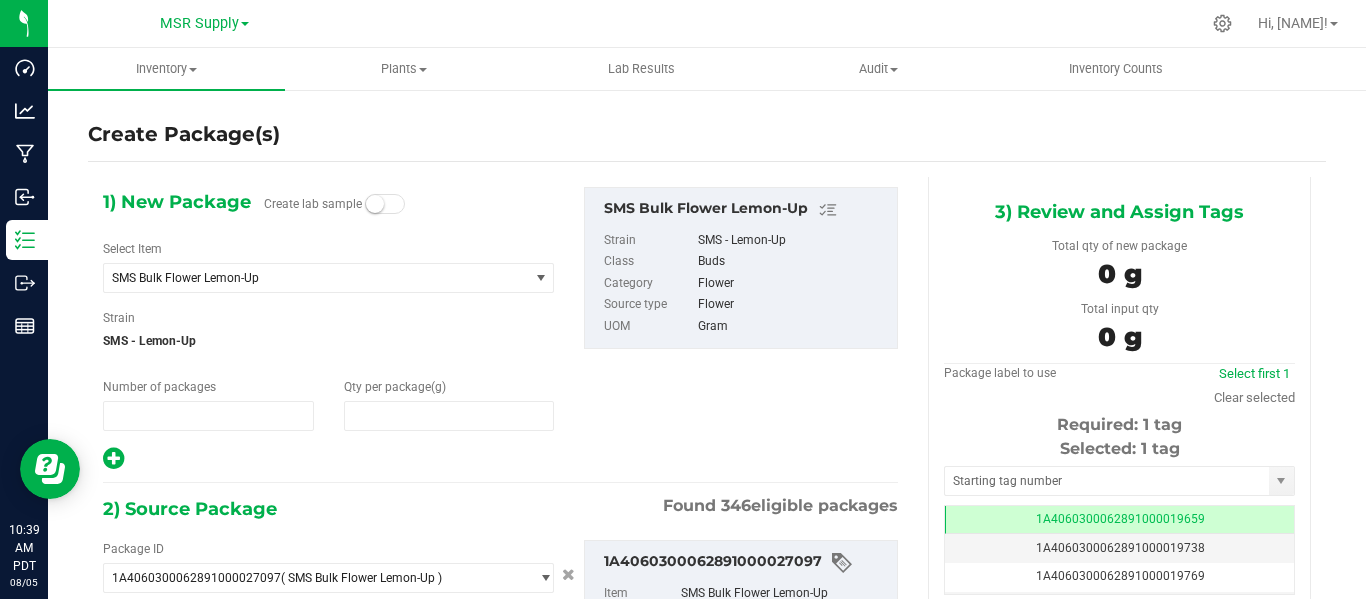 type on "1" 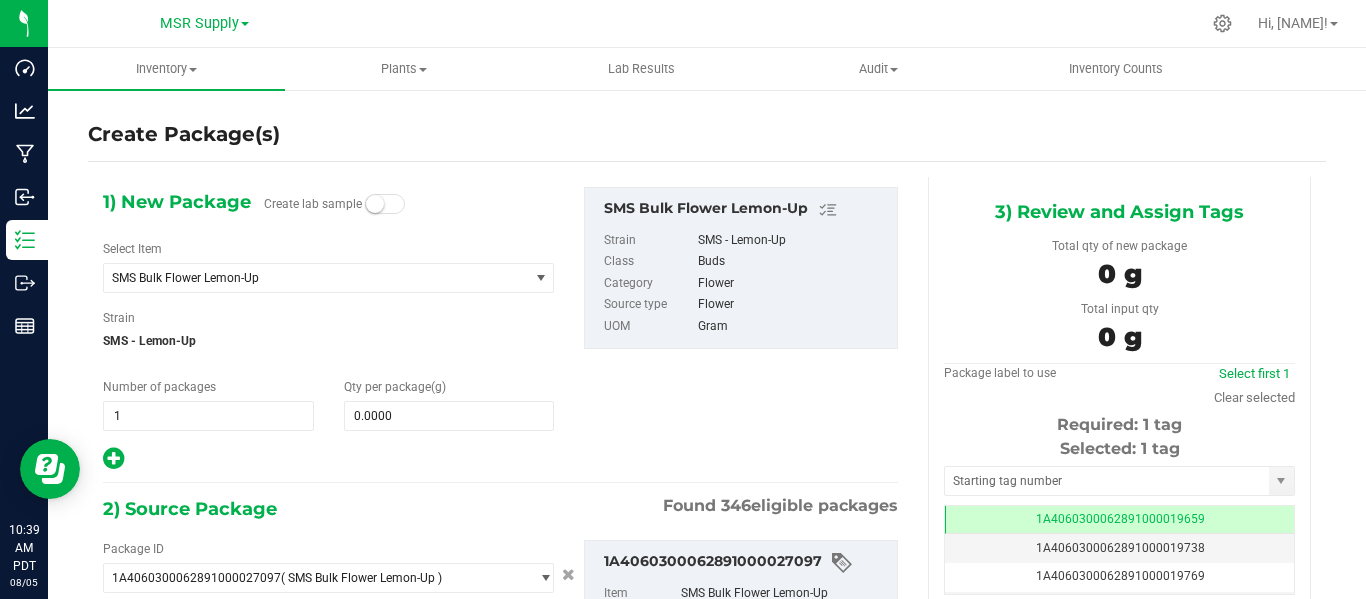 type on "0.0000 g" 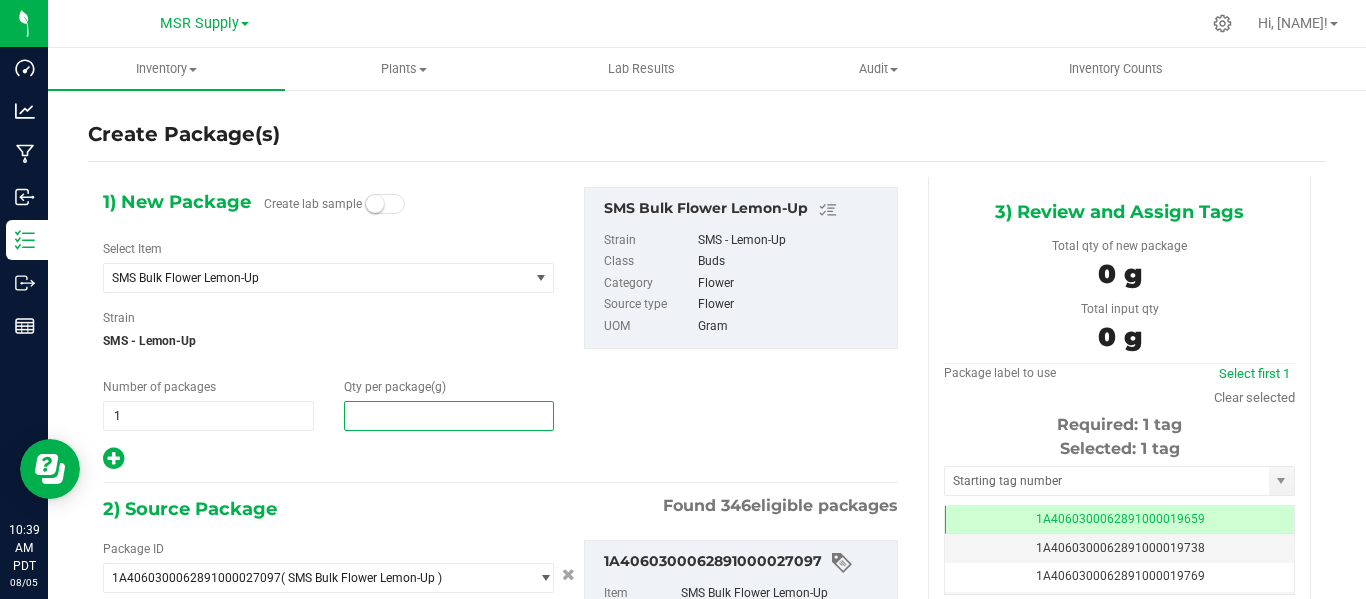 click at bounding box center (449, 416) 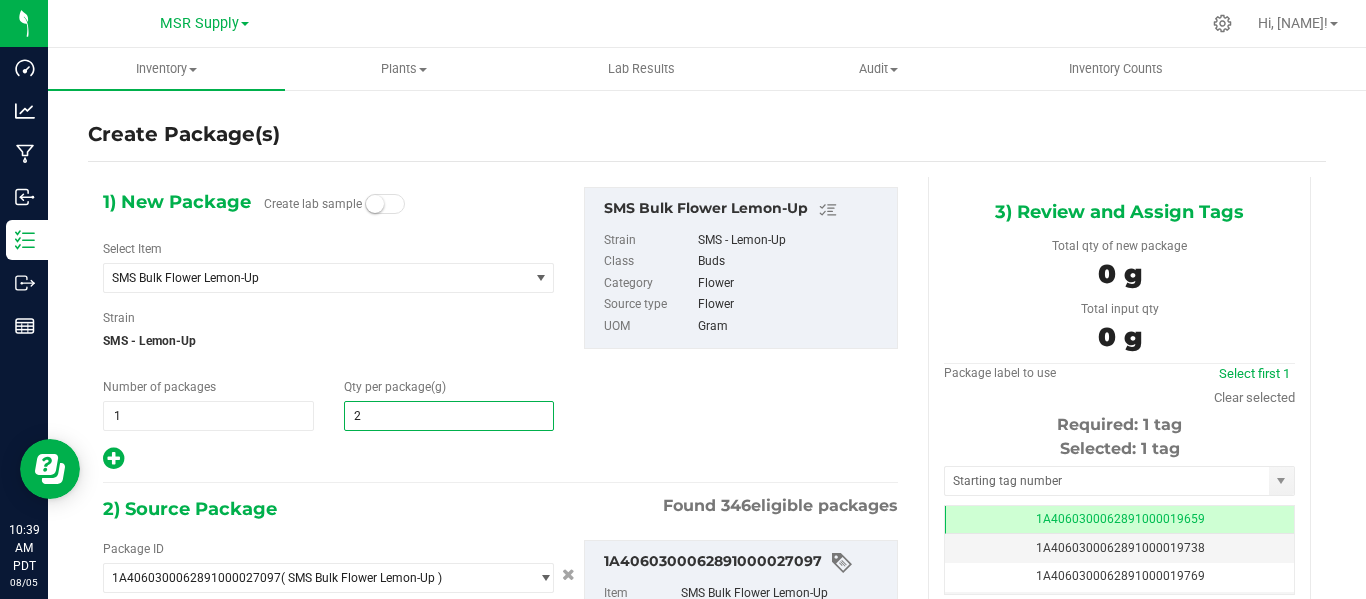 type on "20" 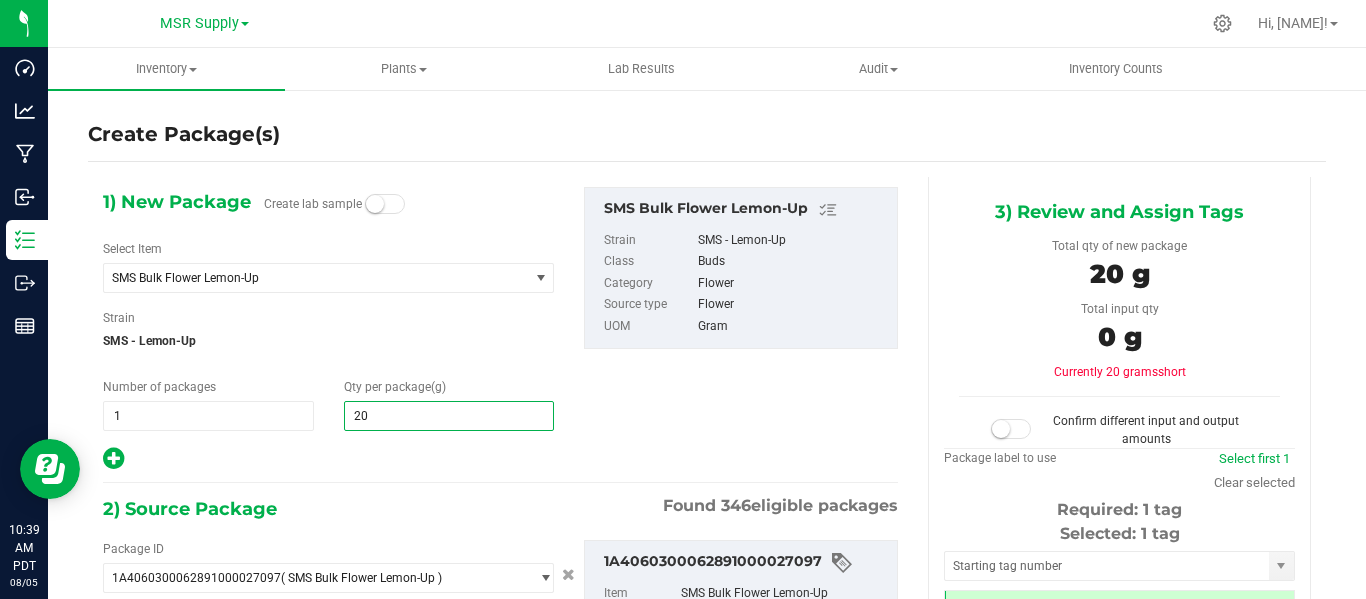 type on "20.0000" 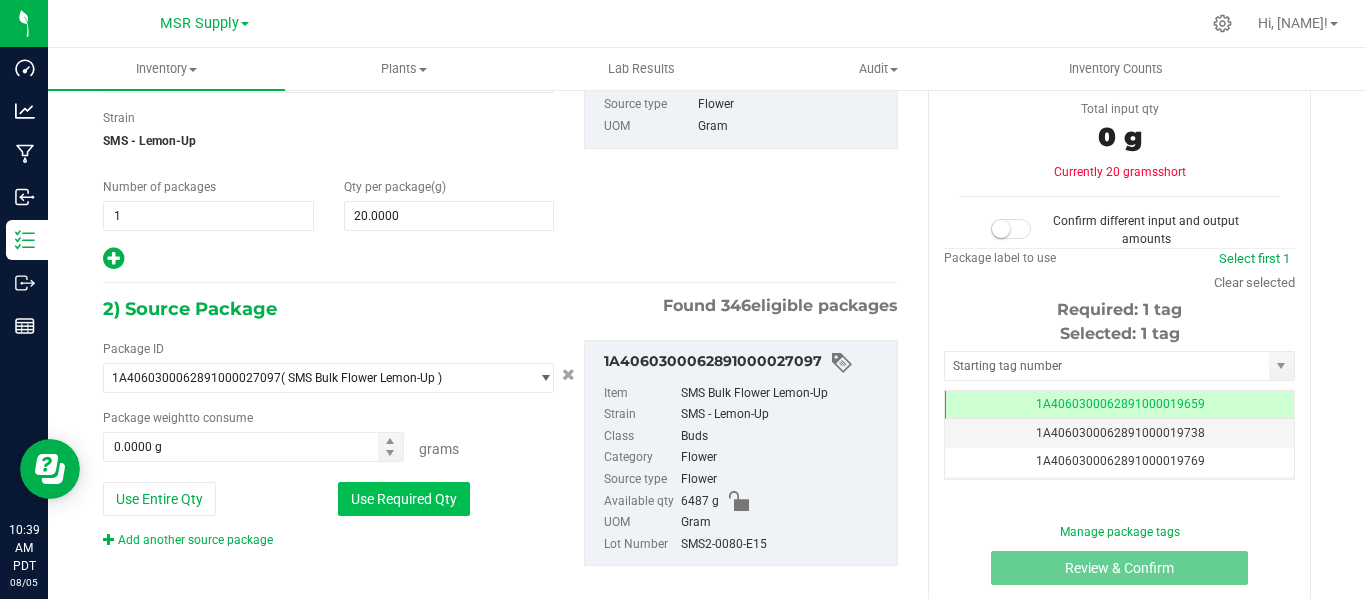 click on "Use Required Qty" at bounding box center (404, 499) 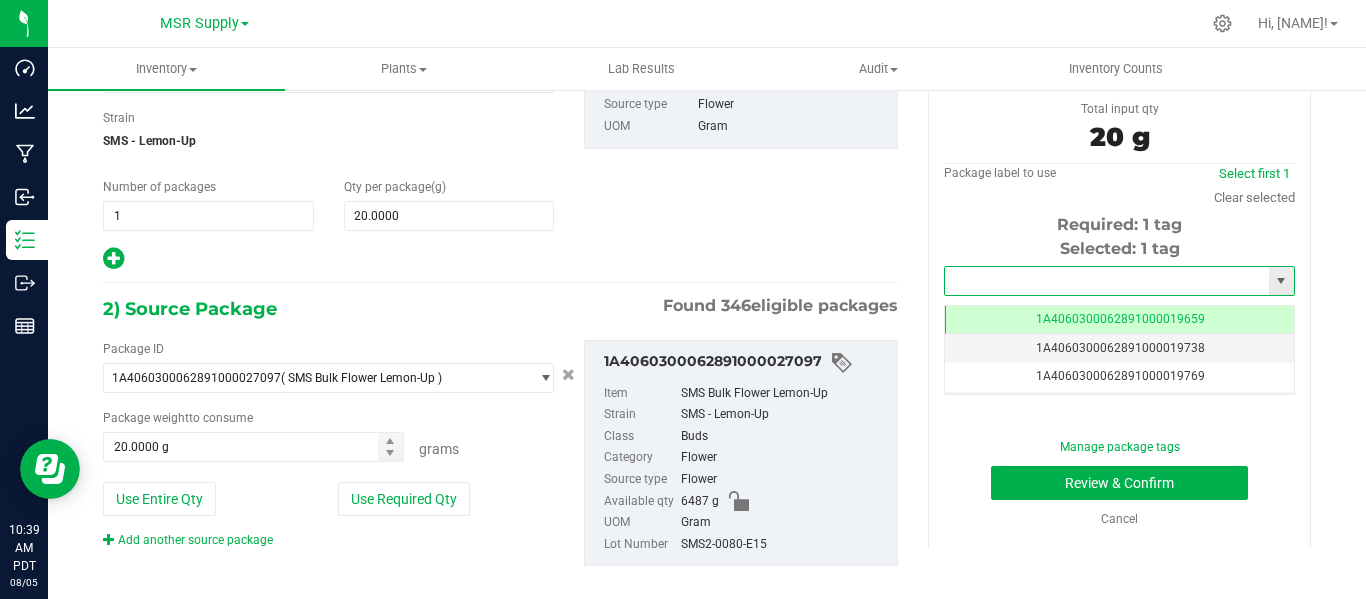 click at bounding box center (1107, 281) 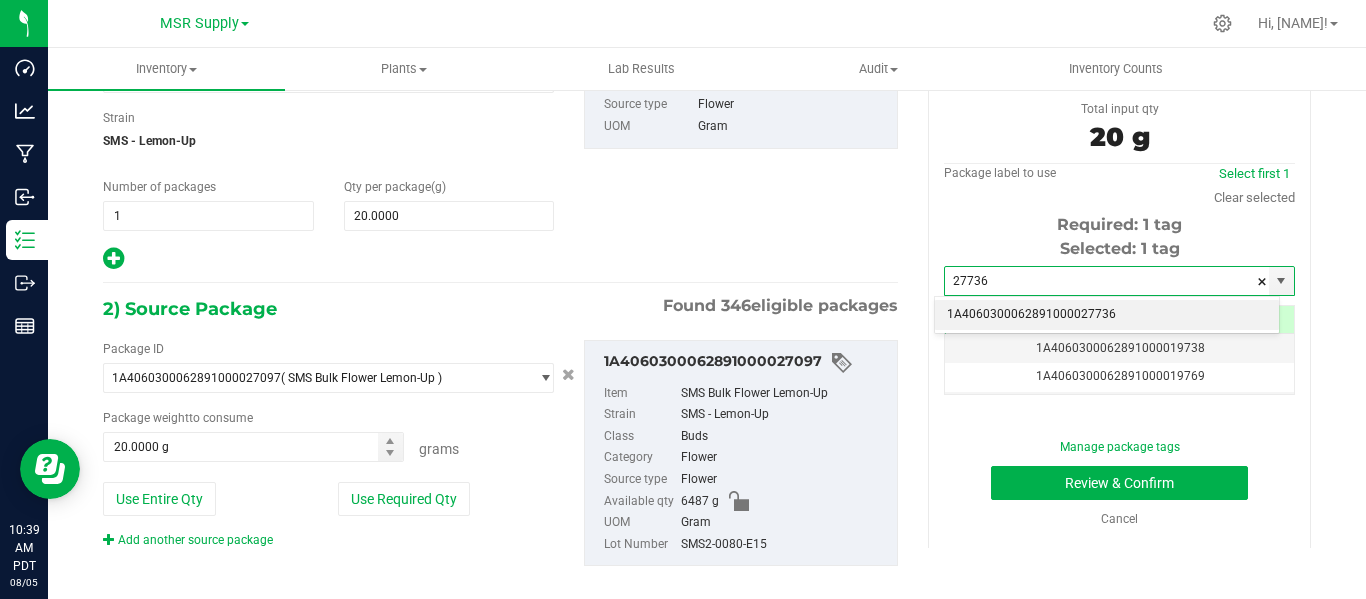 click on "1A4060300062891000027736" at bounding box center [1107, 315] 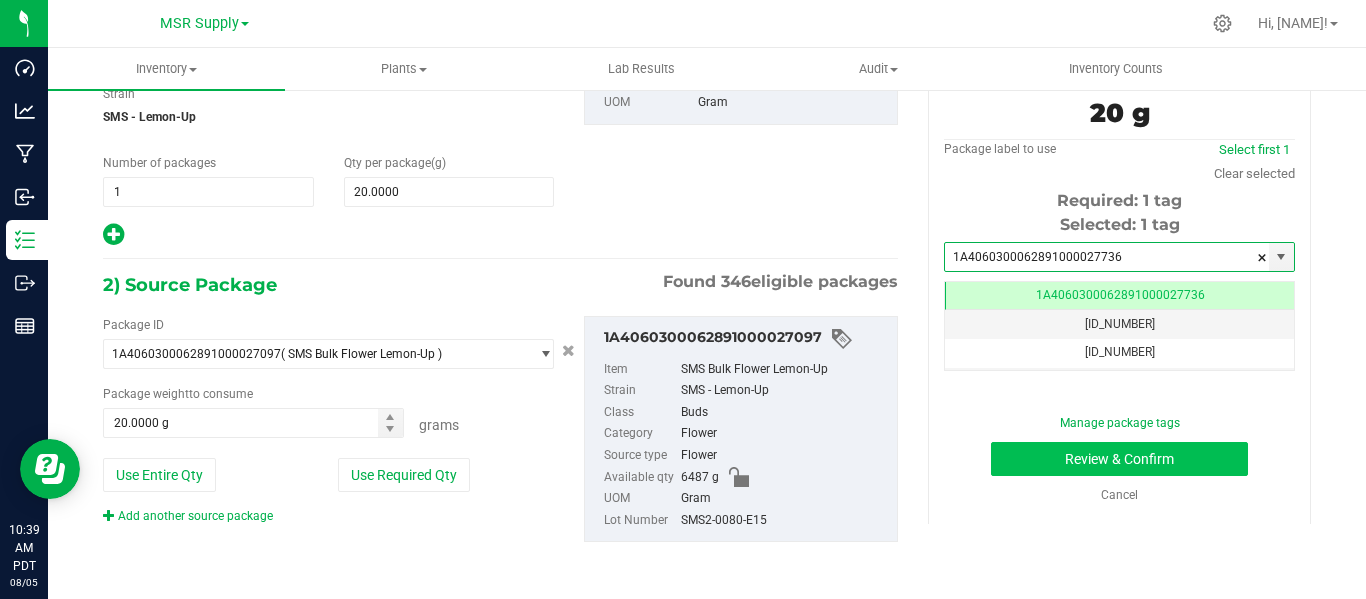 type on "1A4060300062891000027736" 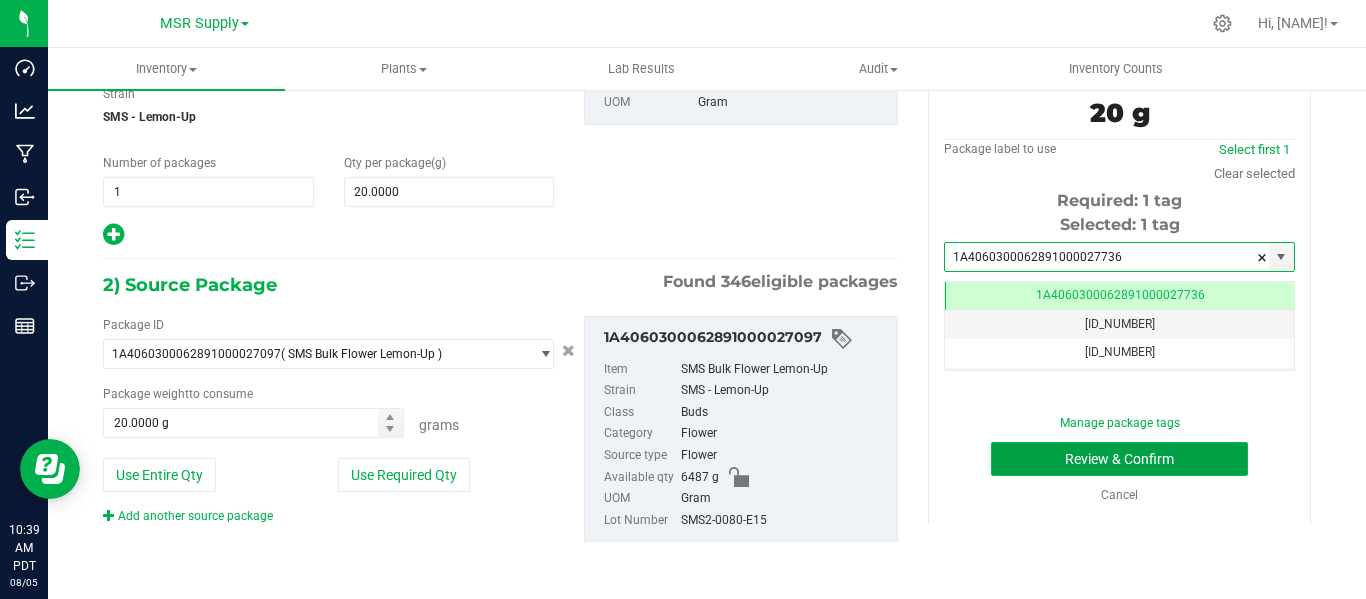 click on "Review & Confirm" at bounding box center (1119, 459) 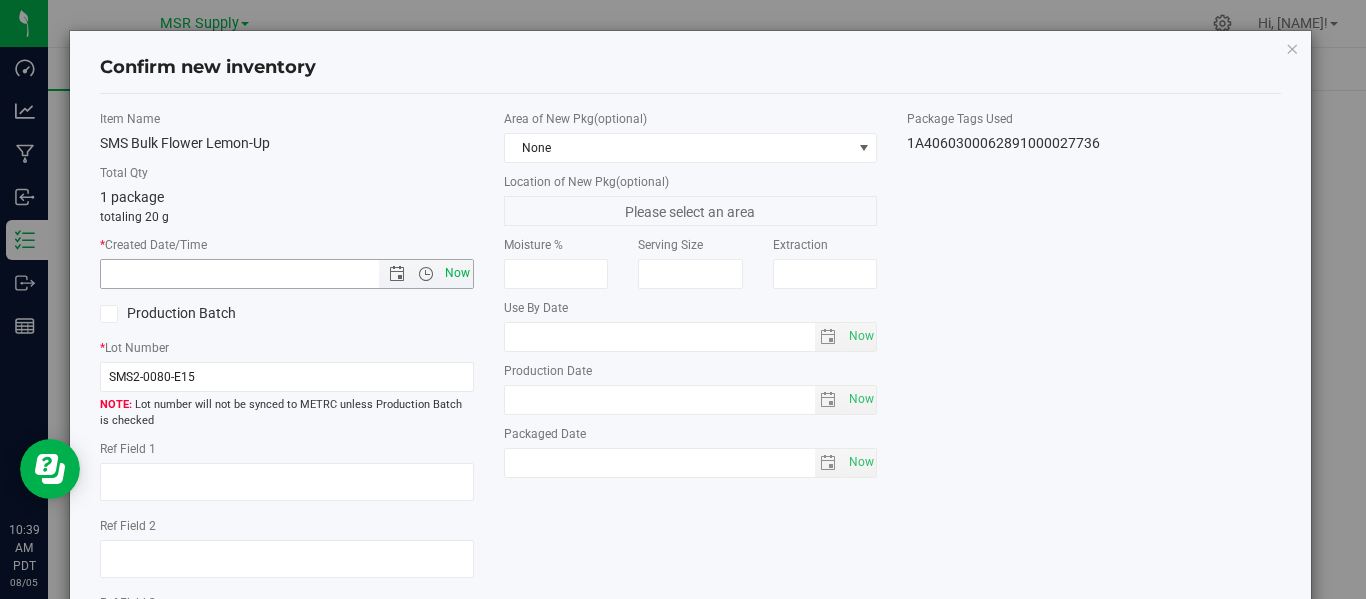 click on "Now" at bounding box center [457, 273] 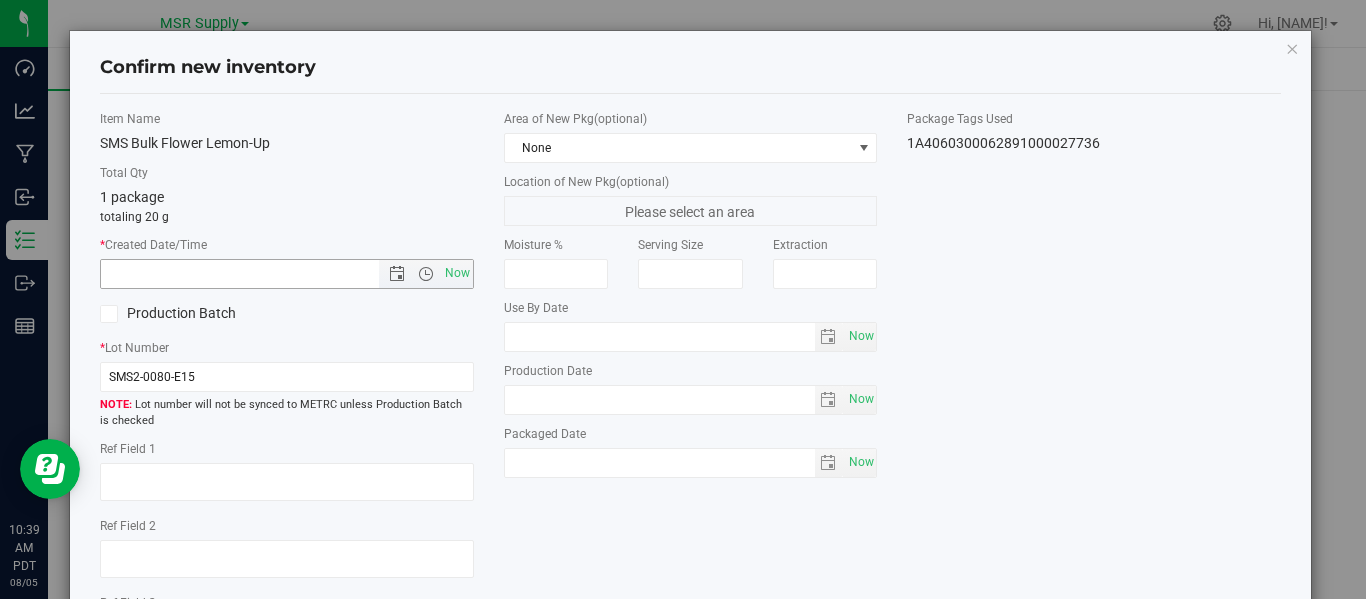 type on "[DATE] [TIME]" 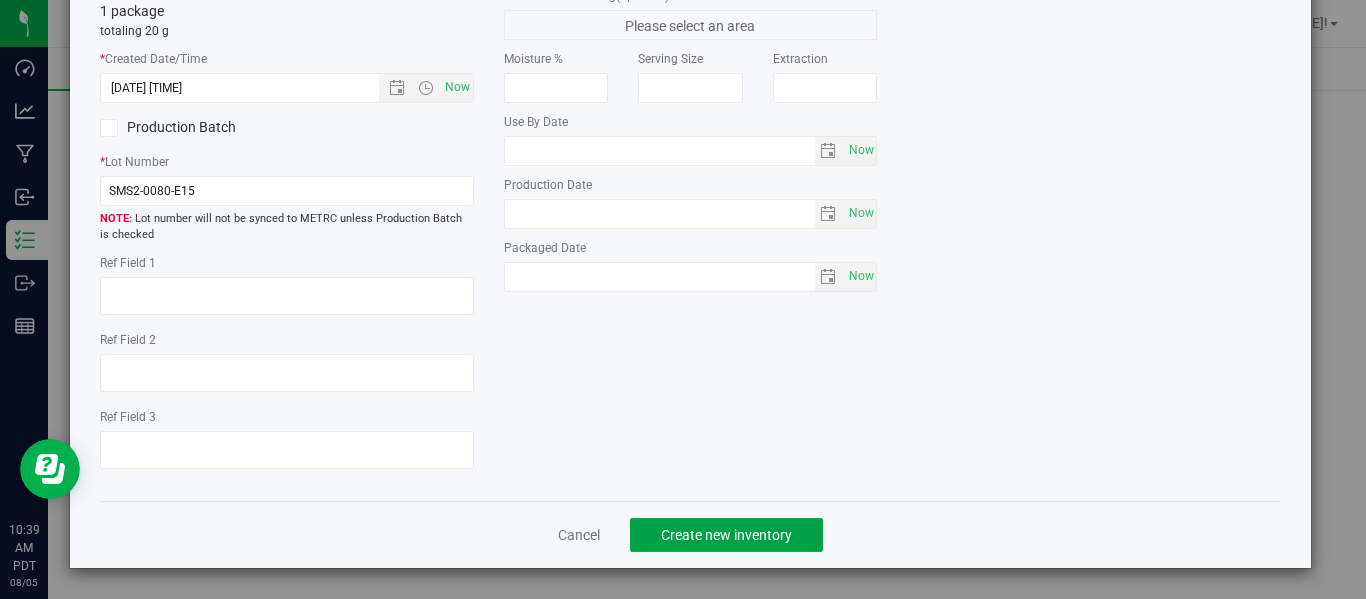 drag, startPoint x: 767, startPoint y: 530, endPoint x: 788, endPoint y: 515, distance: 25.806976 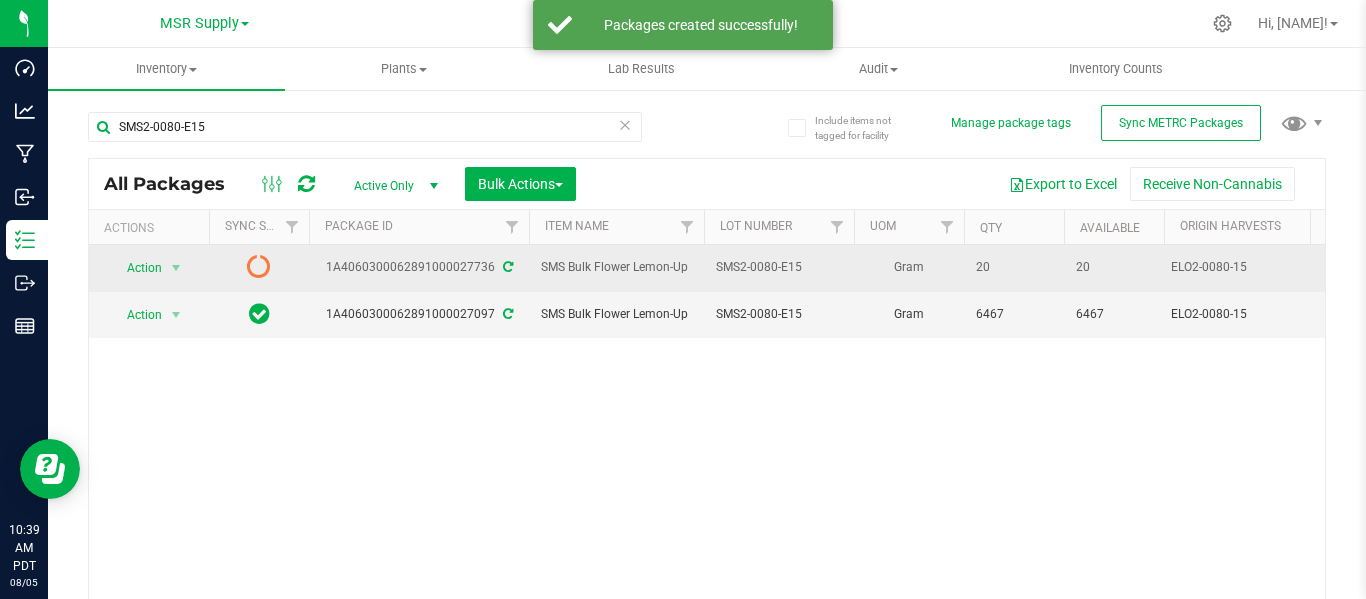 drag, startPoint x: 494, startPoint y: 263, endPoint x: 547, endPoint y: 268, distance: 53.235325 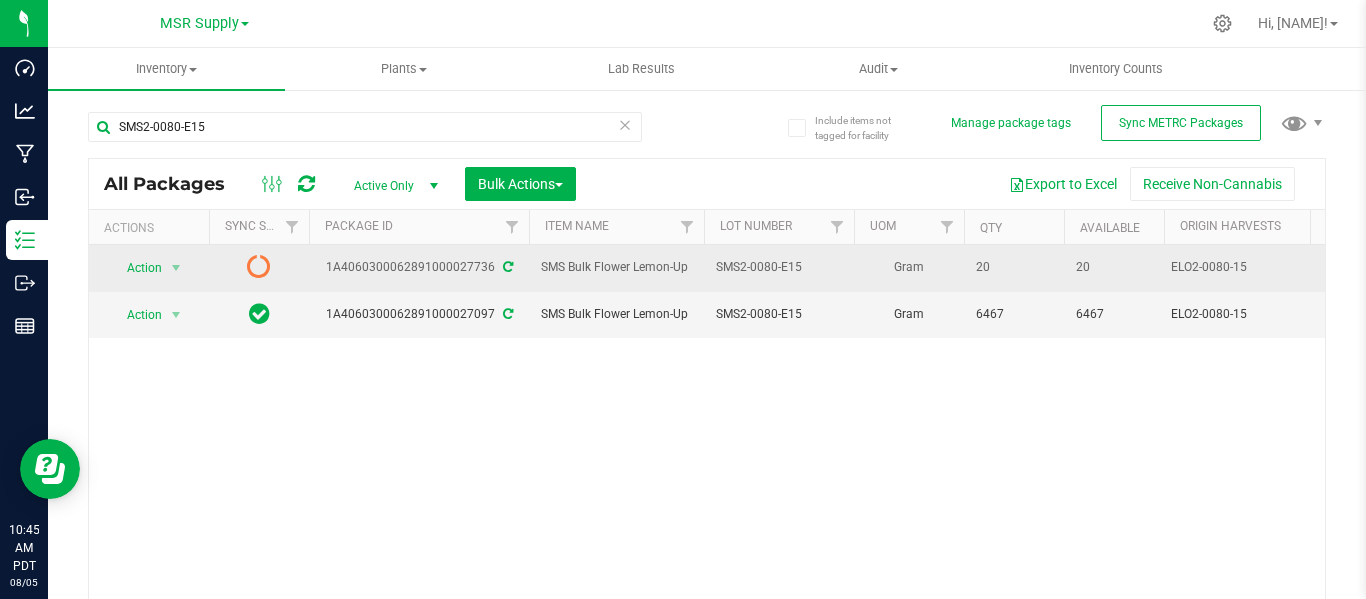 click on "1A4060300062891000027736" at bounding box center [419, 267] 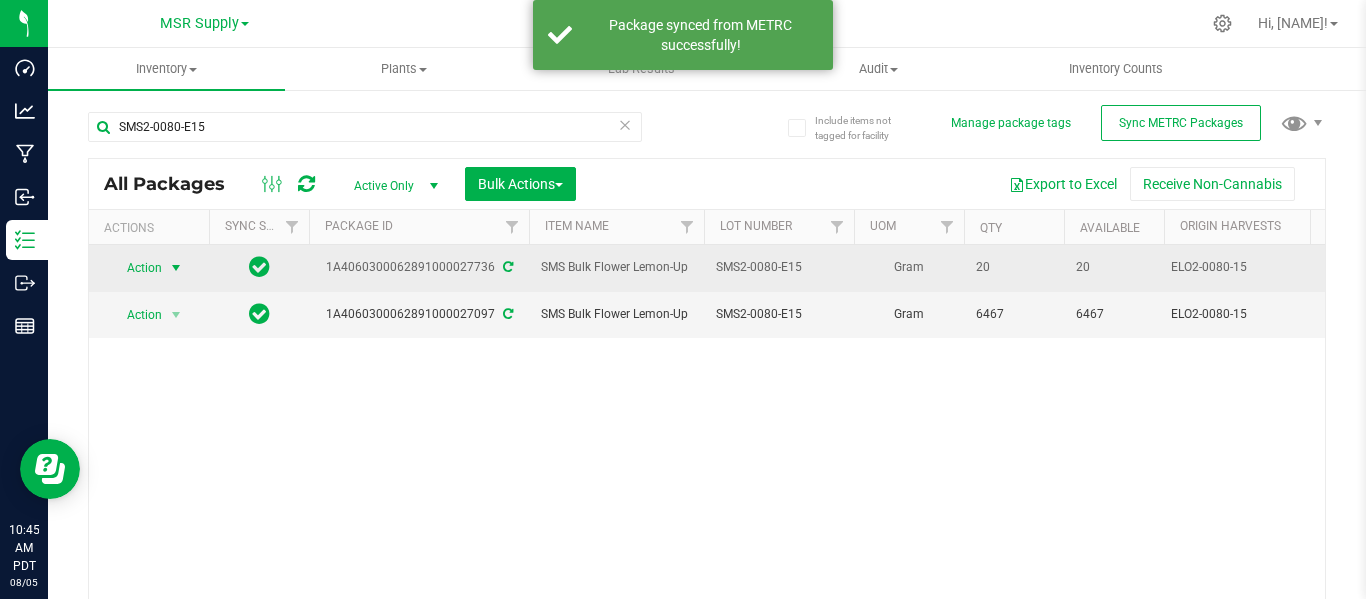 click at bounding box center [176, 268] 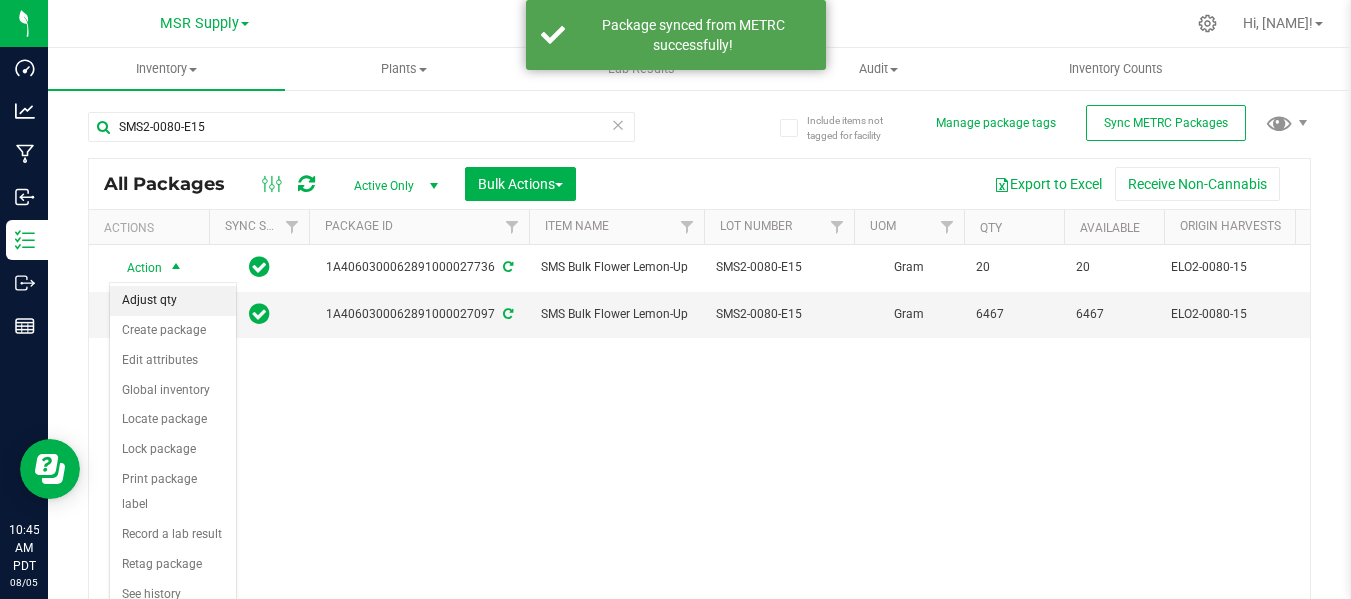 click on "Adjust qty" at bounding box center (173, 301) 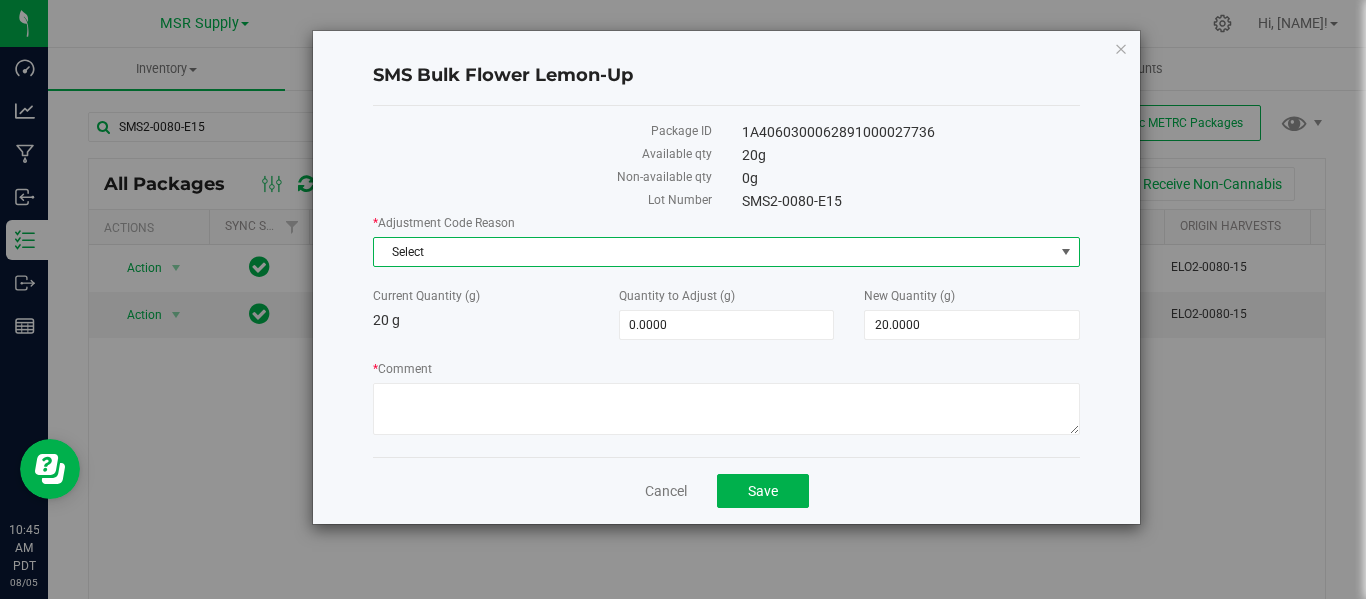 click on "Select" at bounding box center [714, 252] 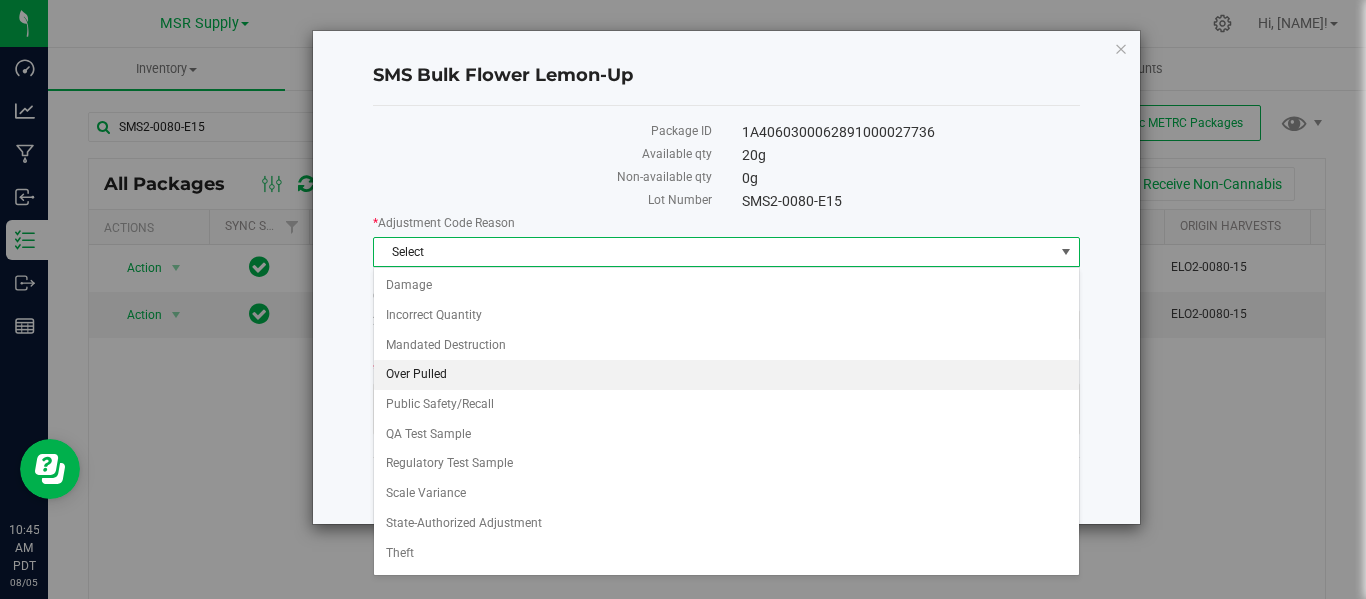 click on "Over Pulled" at bounding box center (726, 375) 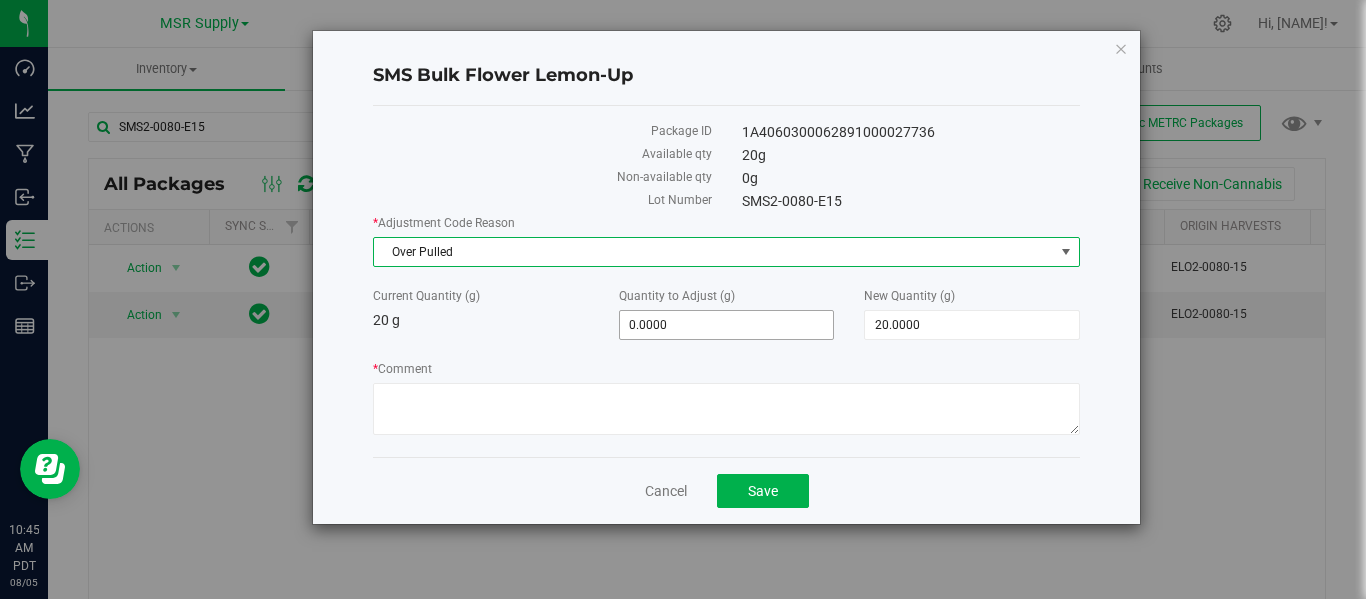 click on "0.0000 0" at bounding box center (727, 325) 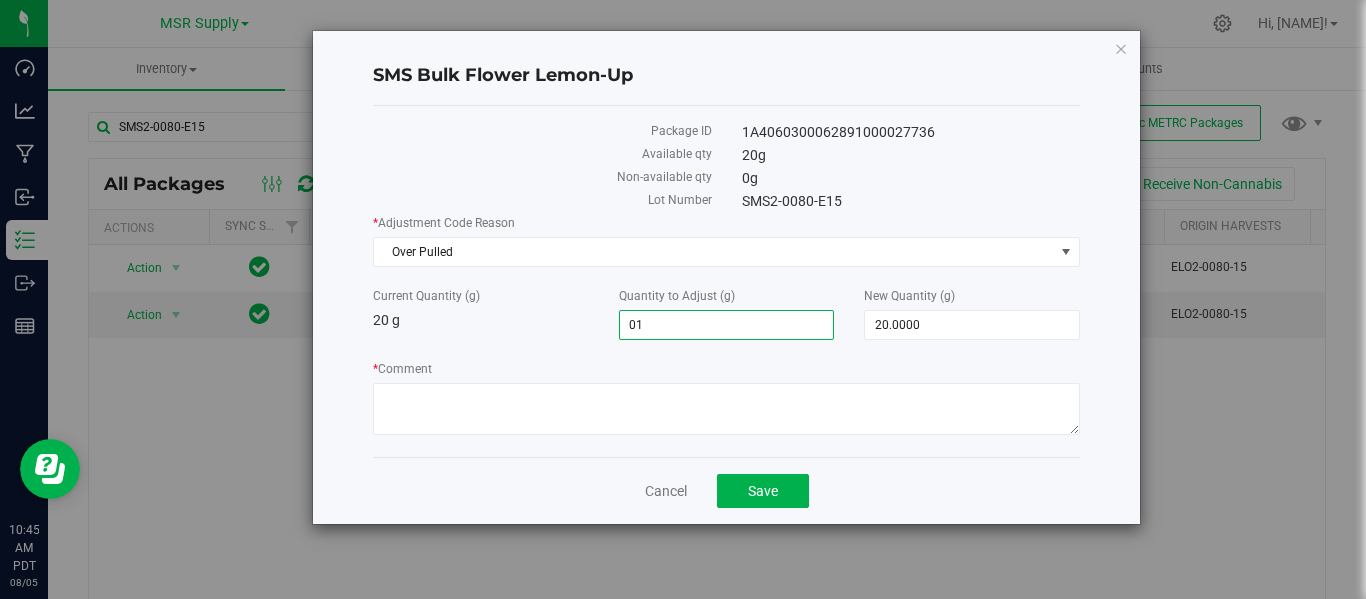type on "0" 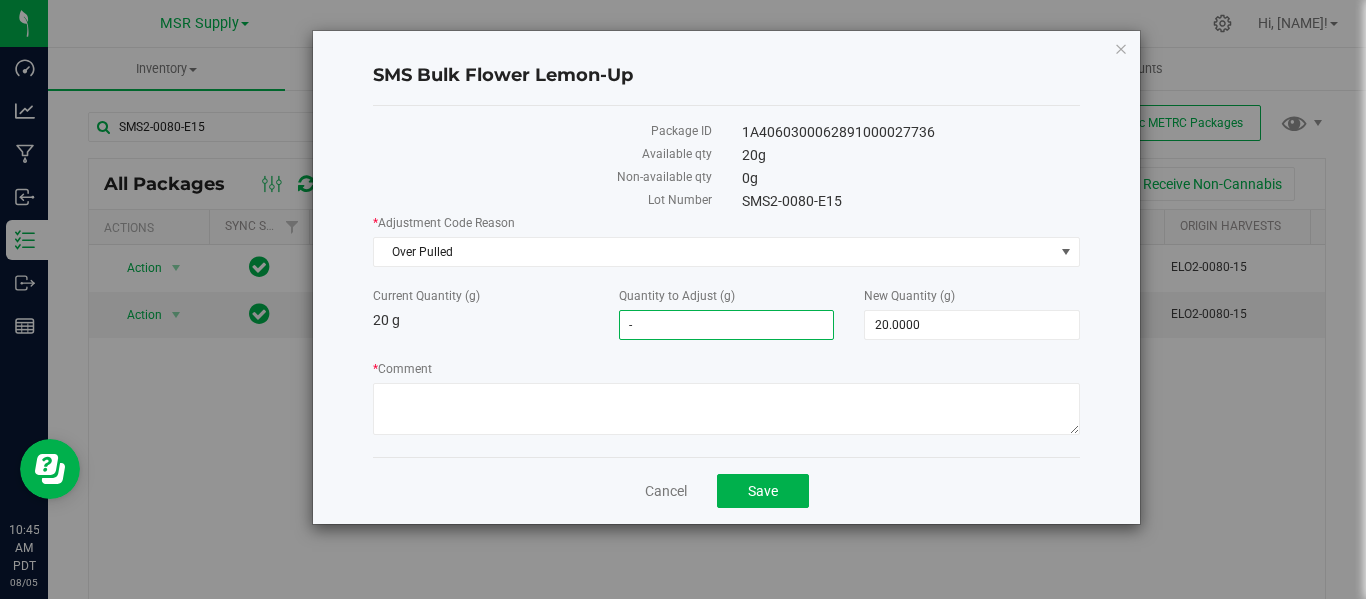 type on "-4" 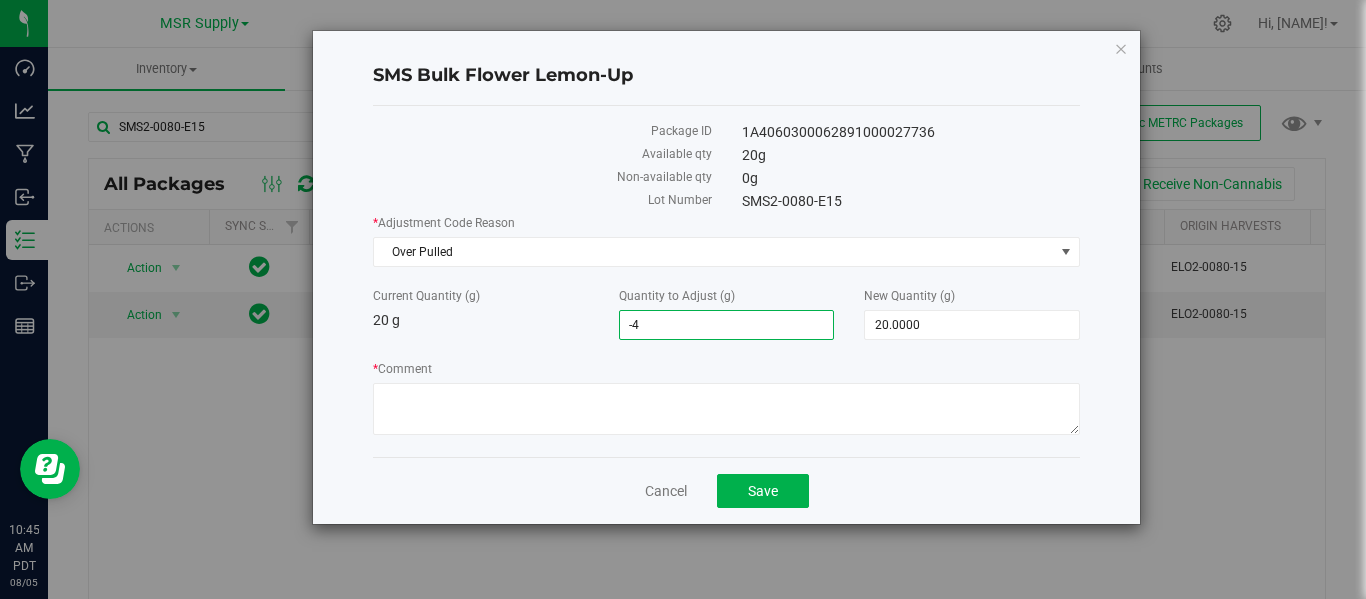 type on "-4.0000" 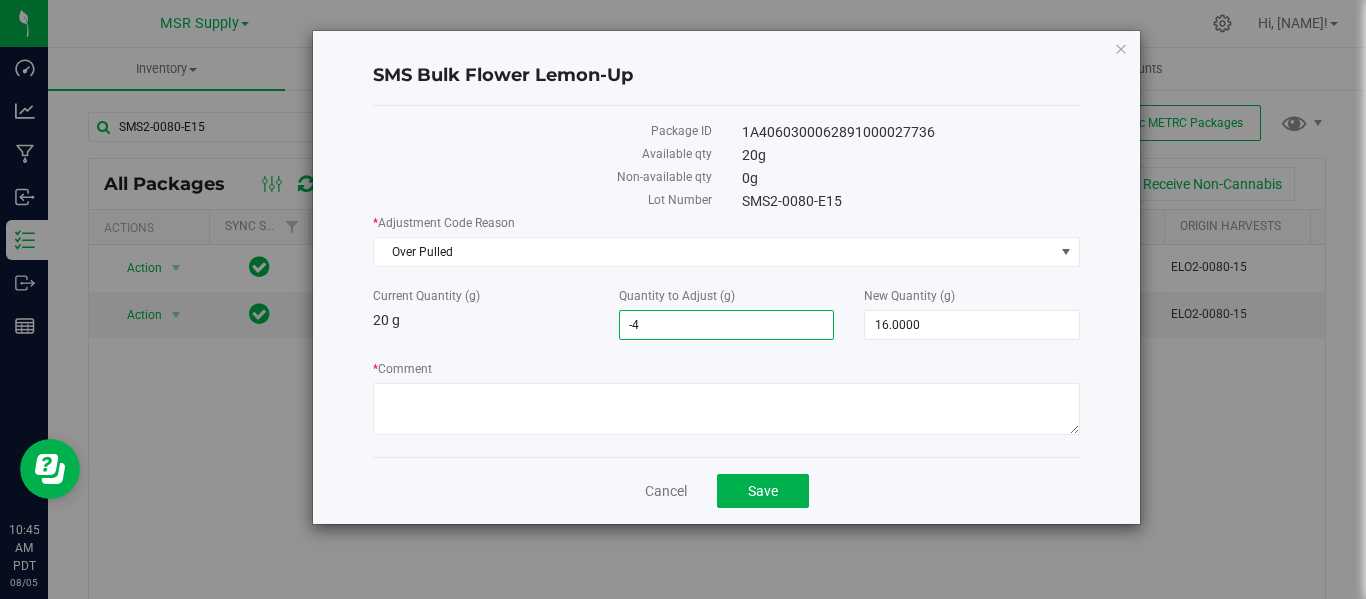 click on "*
Adjustment Code Reason
Over Pulled Select Damage Incorrect Quantity Mandated Destruction Over Pulled Public Safety/Recall QA Test Sample Regulatory Test Sample Scale Variance State-Authorized Adjustment Theft Trade Sample Under Pulled Voluntary Surrender Waste (Unusable Product) Weight Change Due to Moisture
Current Quantity (g)
20 g
Quantity to Adjust (g)
-4.0000 -4
New Quantity (g)
16.0000 16
*
Comment" at bounding box center [726, 327] 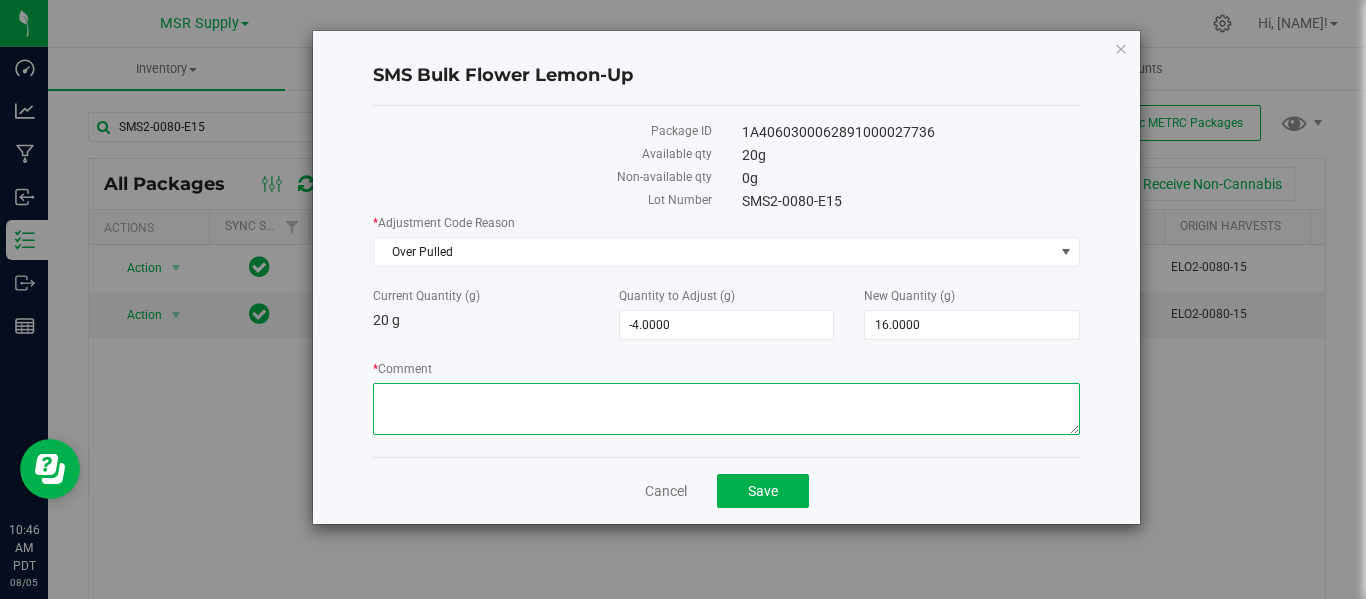 click on "*
Comment" at bounding box center (726, 409) 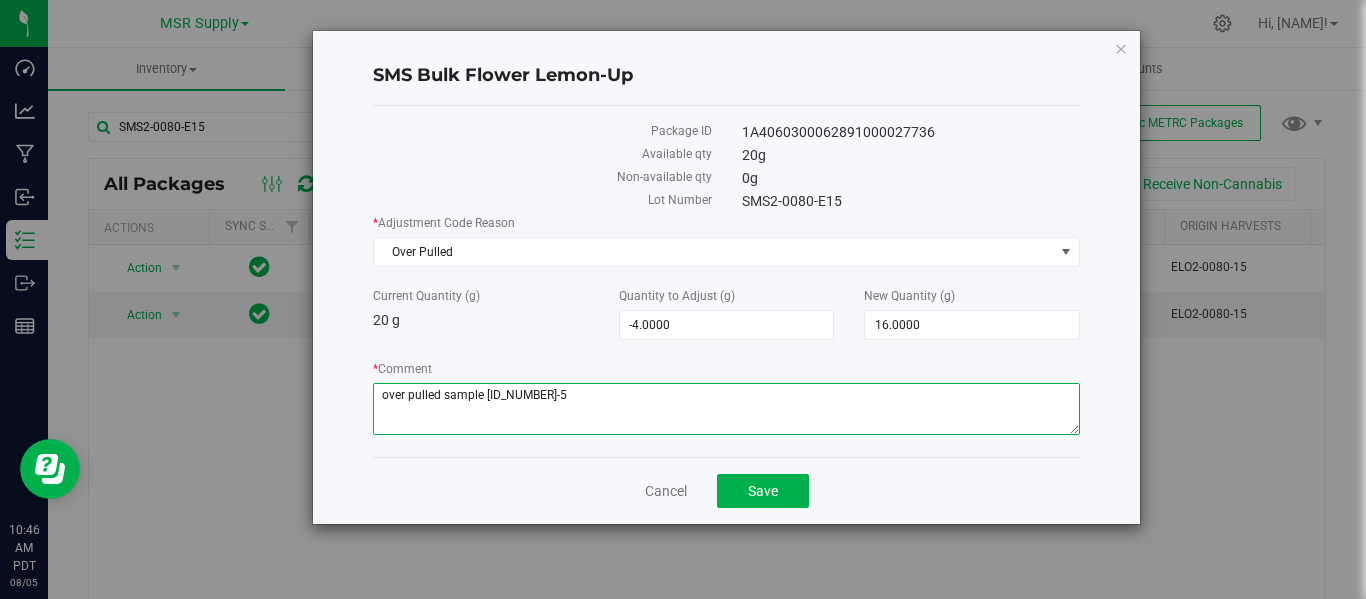 drag, startPoint x: 507, startPoint y: 391, endPoint x: 380, endPoint y: 405, distance: 127.769325 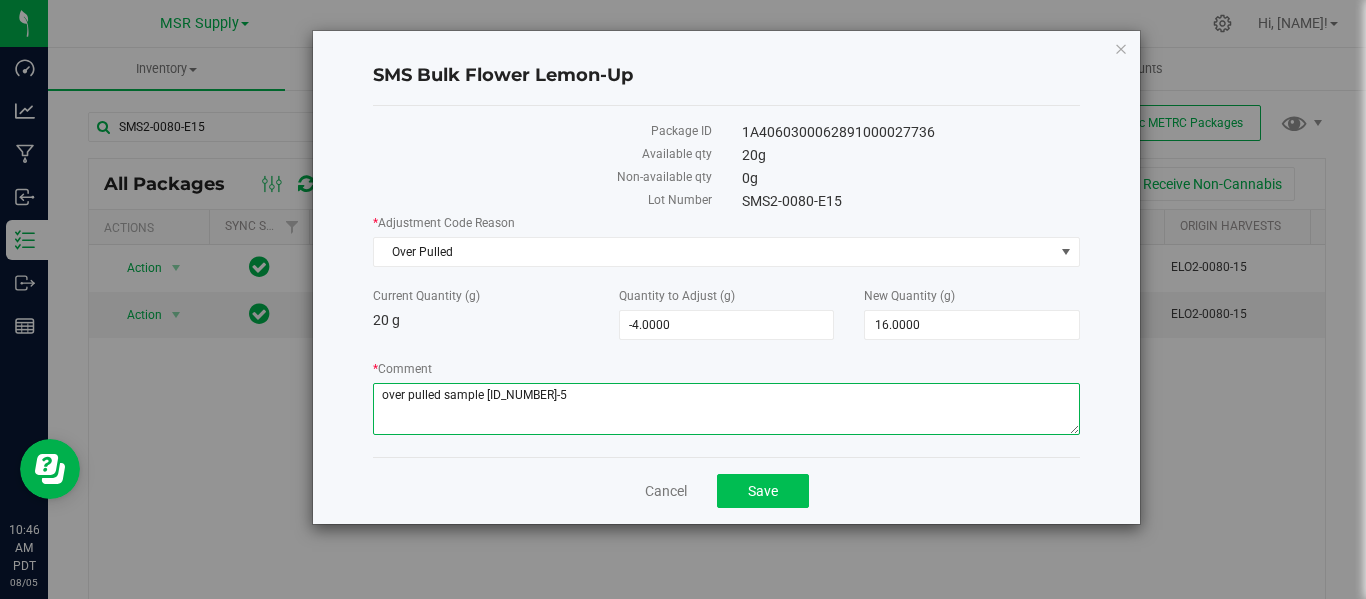 type on "over pulled sample [ID_NUMBER]-5" 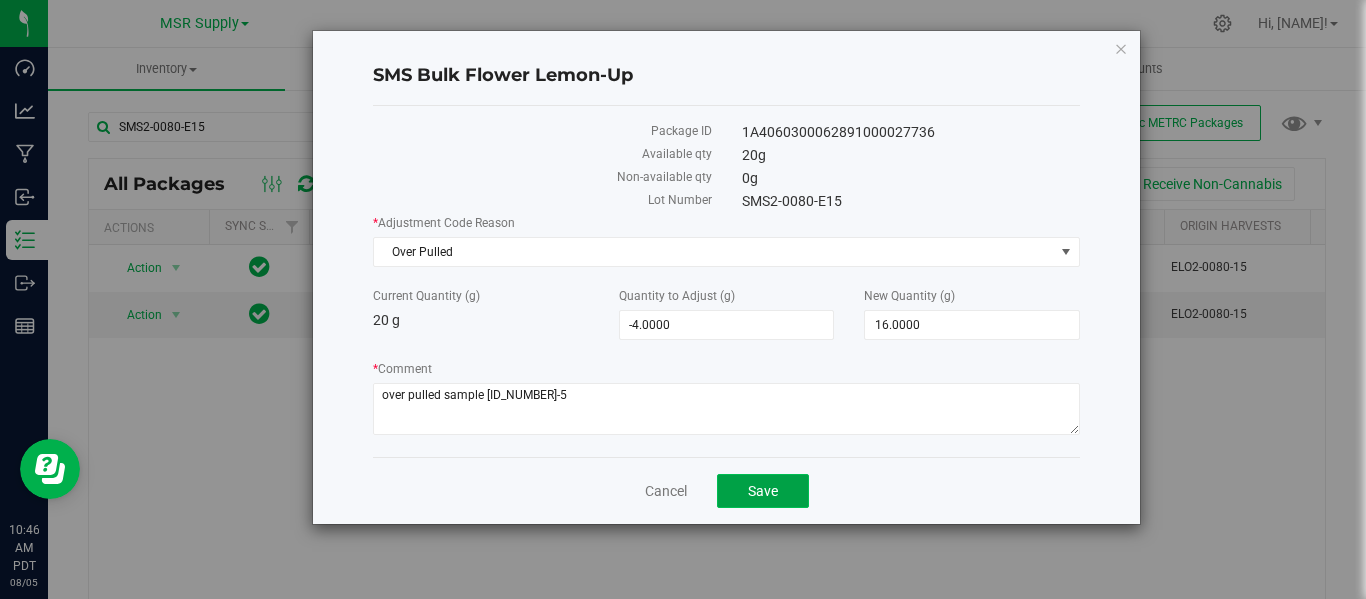 click on "Save" 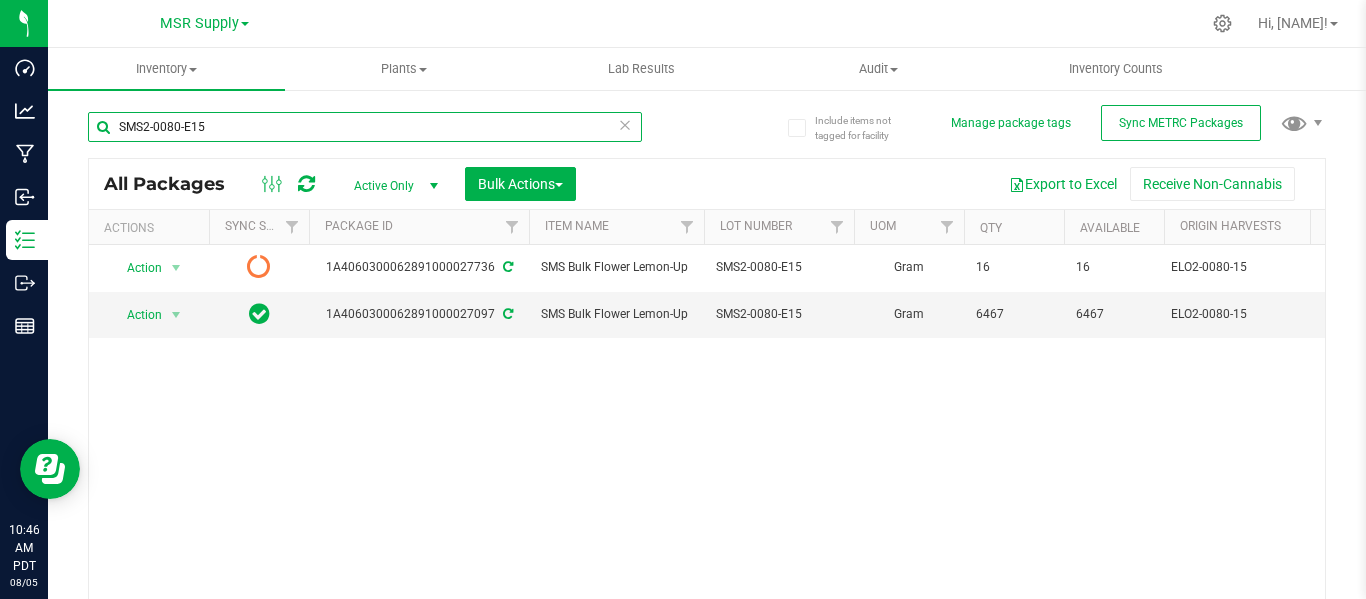 drag, startPoint x: 215, startPoint y: 130, endPoint x: 49, endPoint y: 99, distance: 168.86977 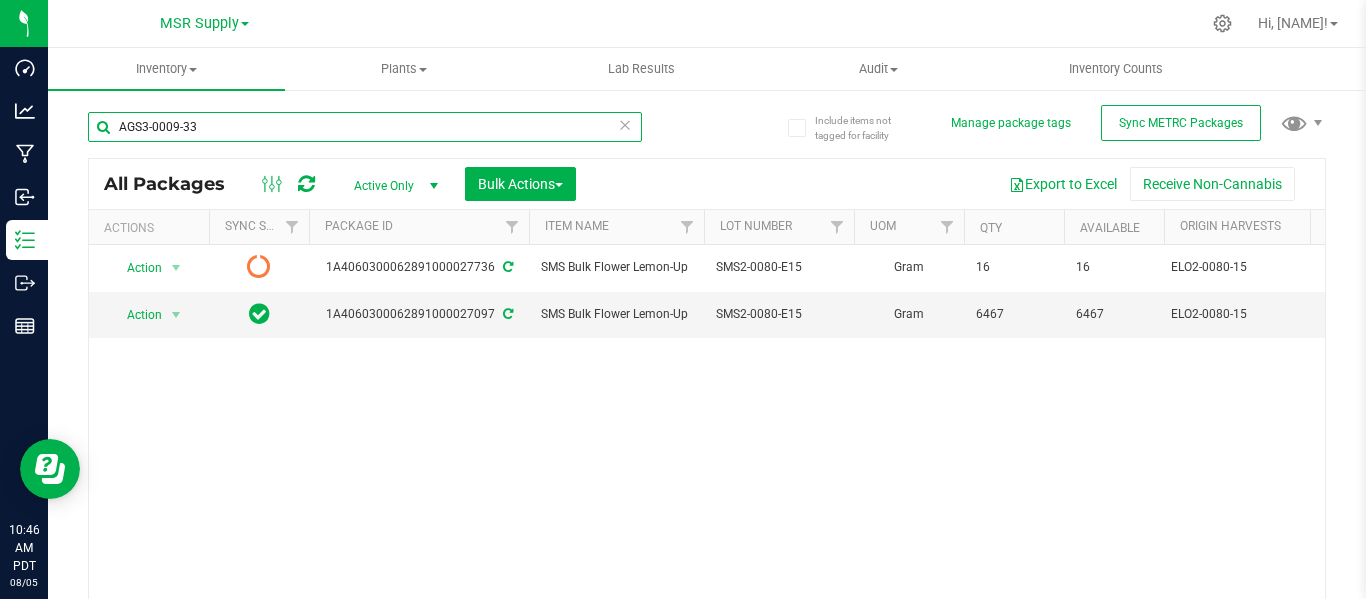 type on "AGS3-0009-33" 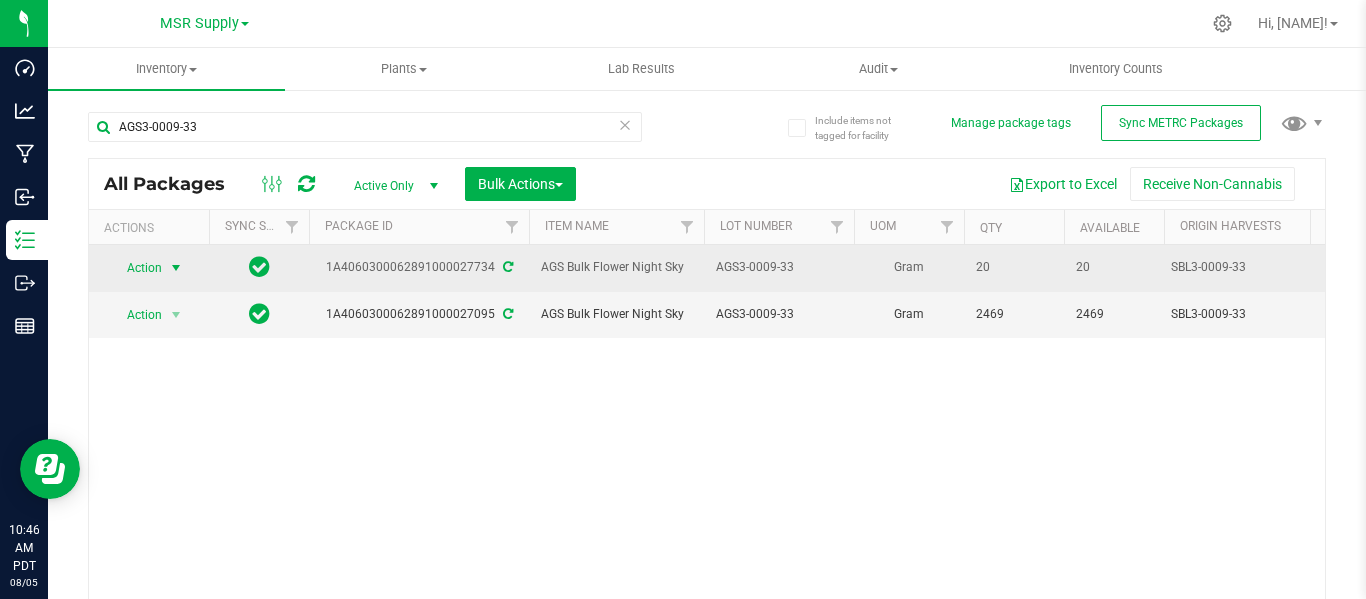 click at bounding box center [176, 268] 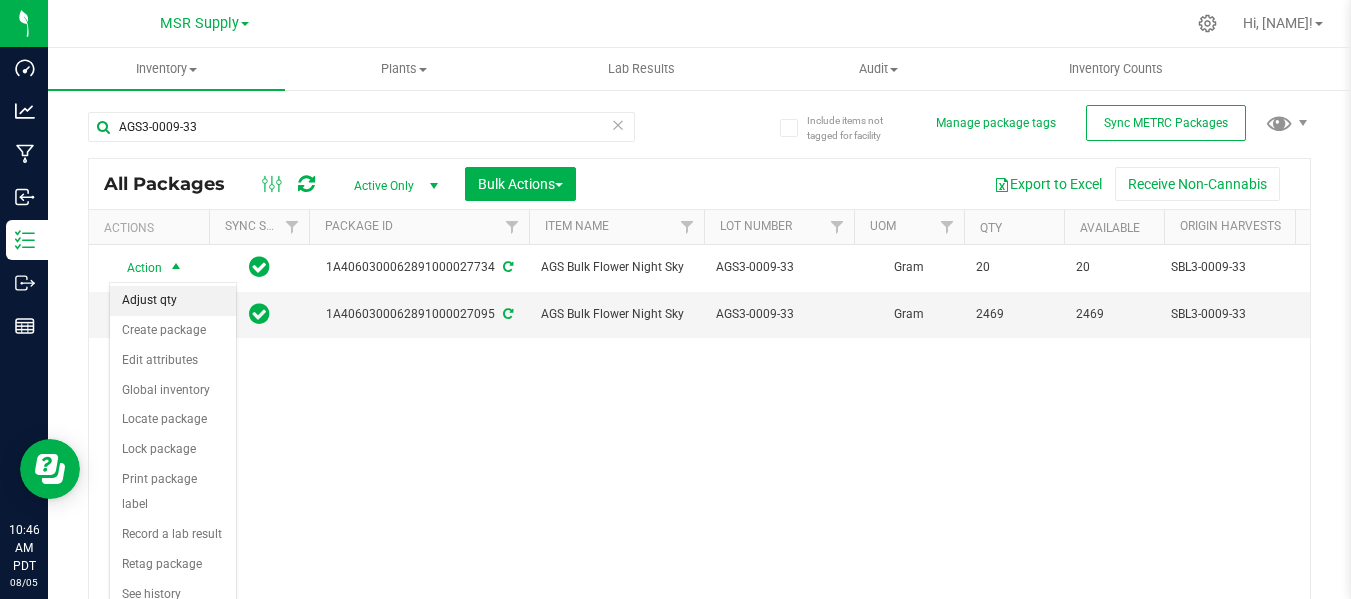 drag, startPoint x: 159, startPoint y: 299, endPoint x: 192, endPoint y: 315, distance: 36.67424 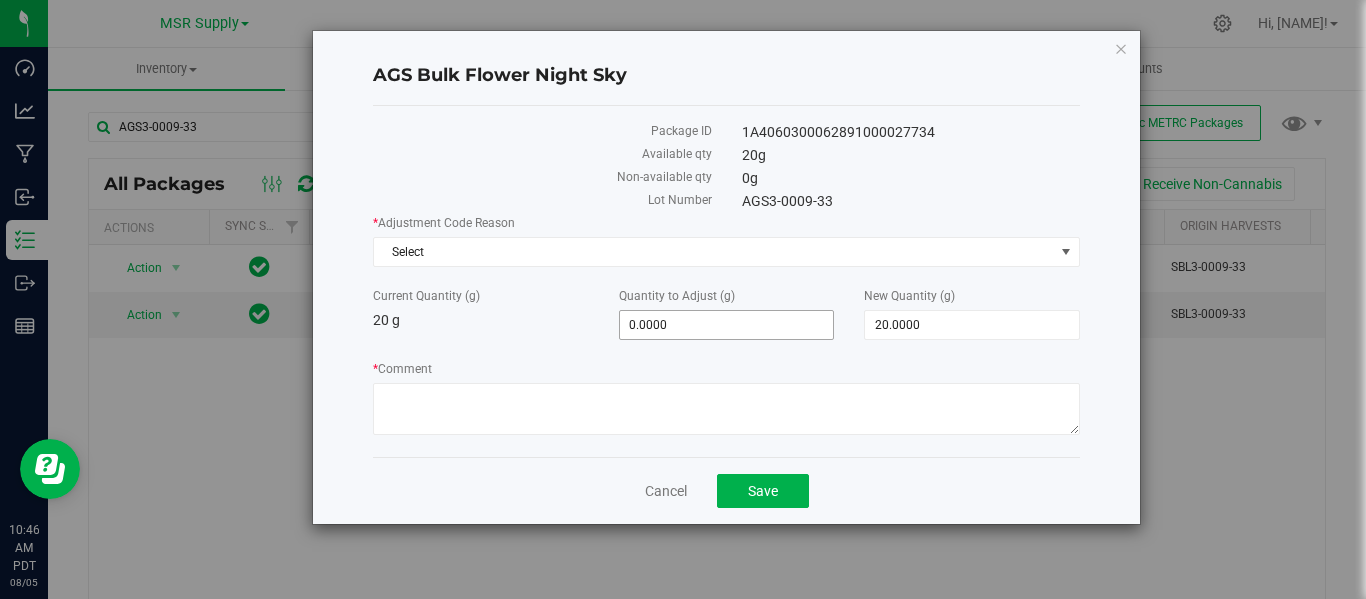 click on "0.0000 0" at bounding box center [727, 325] 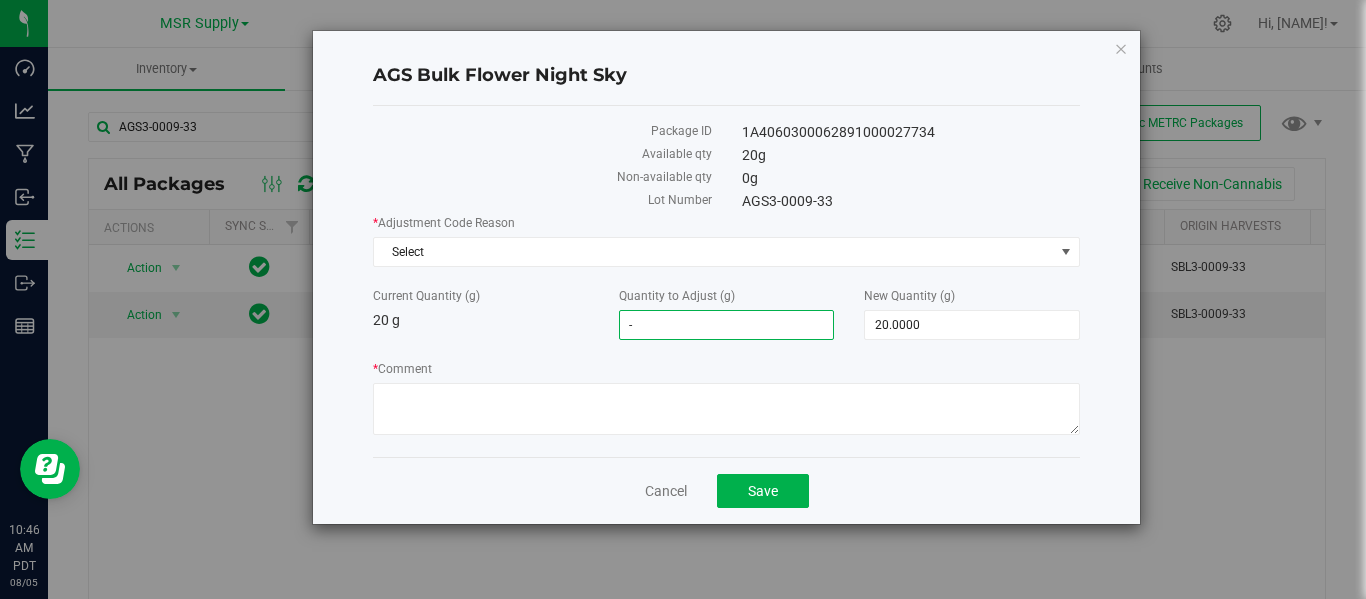 type on "-4" 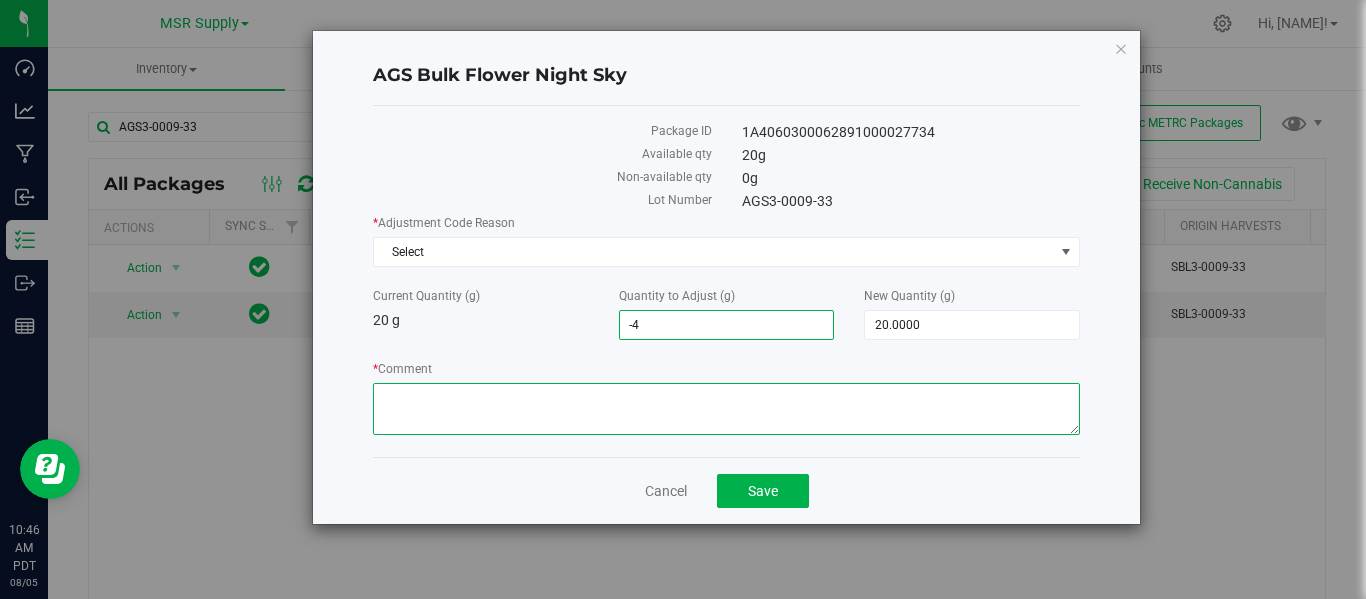 type on "-4.0000" 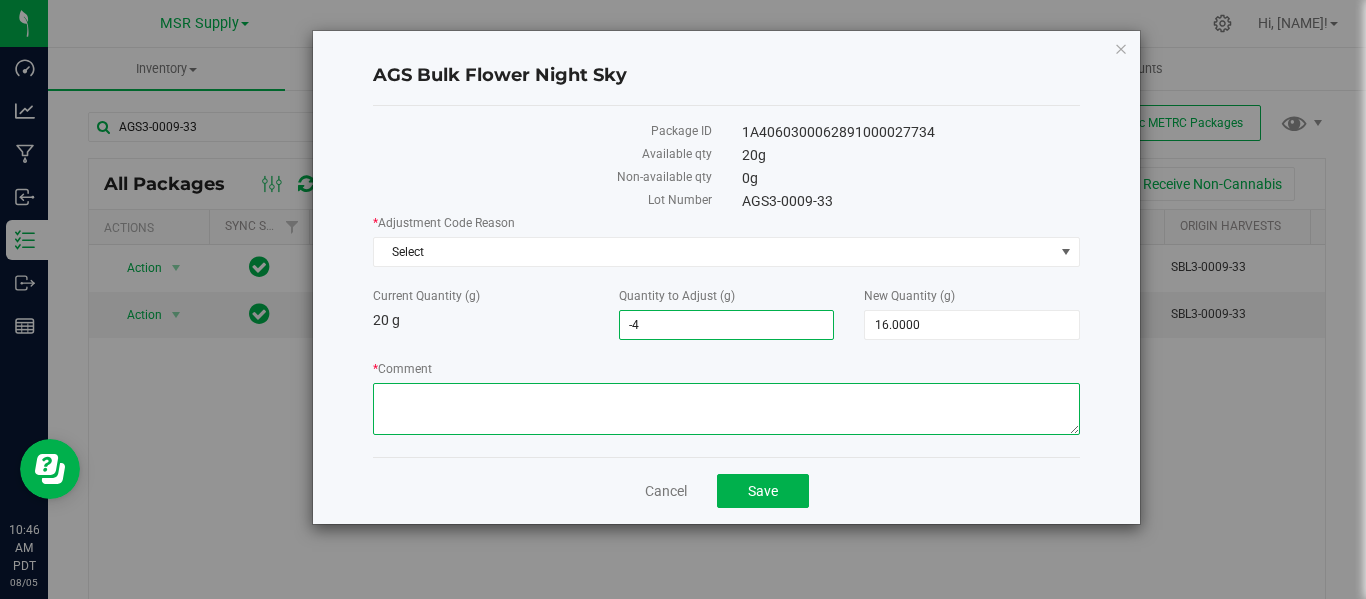 click on "*
Comment" at bounding box center (726, 409) 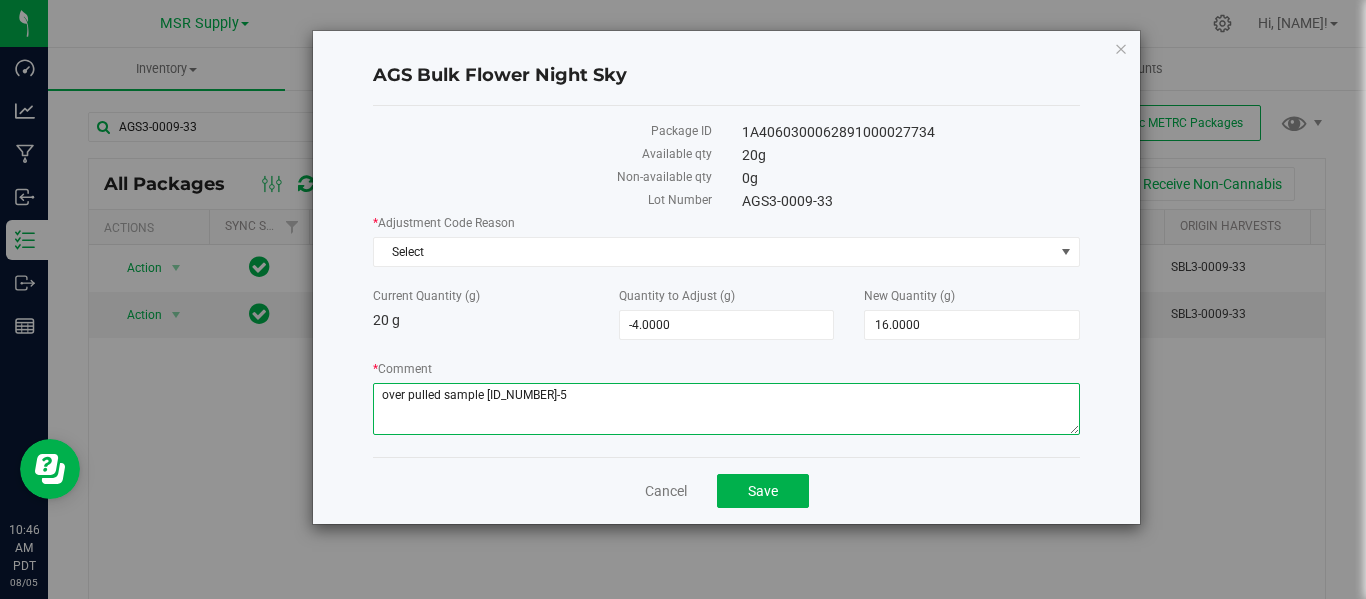 drag, startPoint x: 531, startPoint y: 397, endPoint x: 375, endPoint y: 397, distance: 156 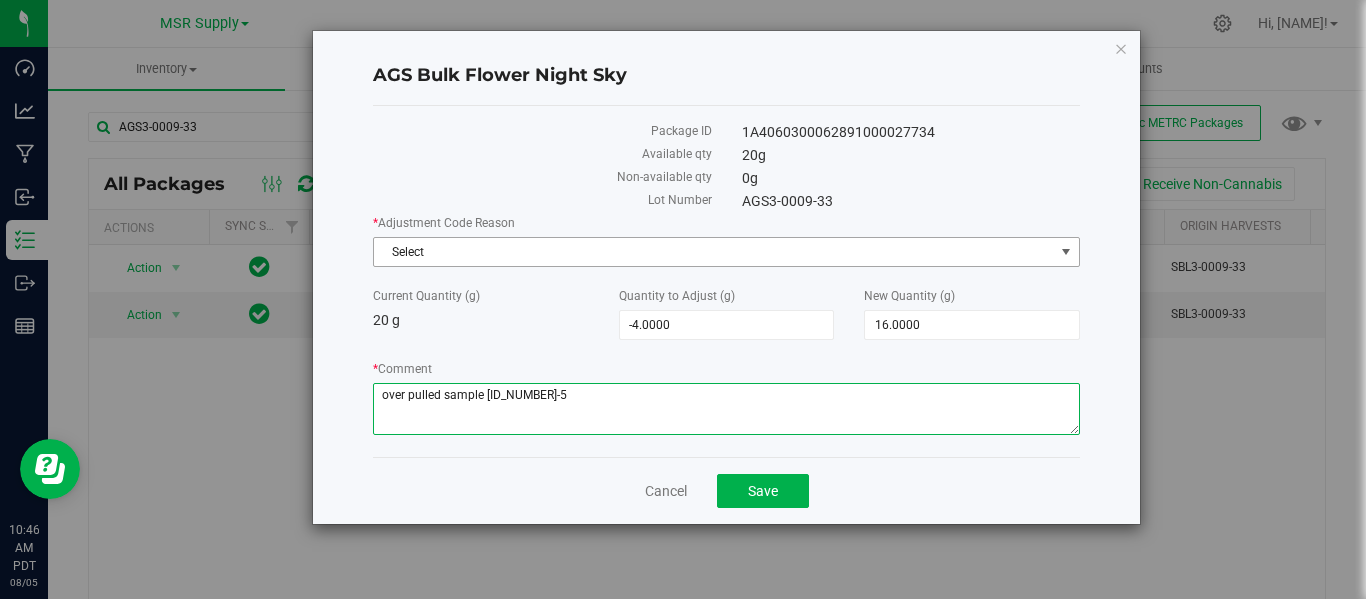 type on "over pulled sample [ID_NUMBER]-5" 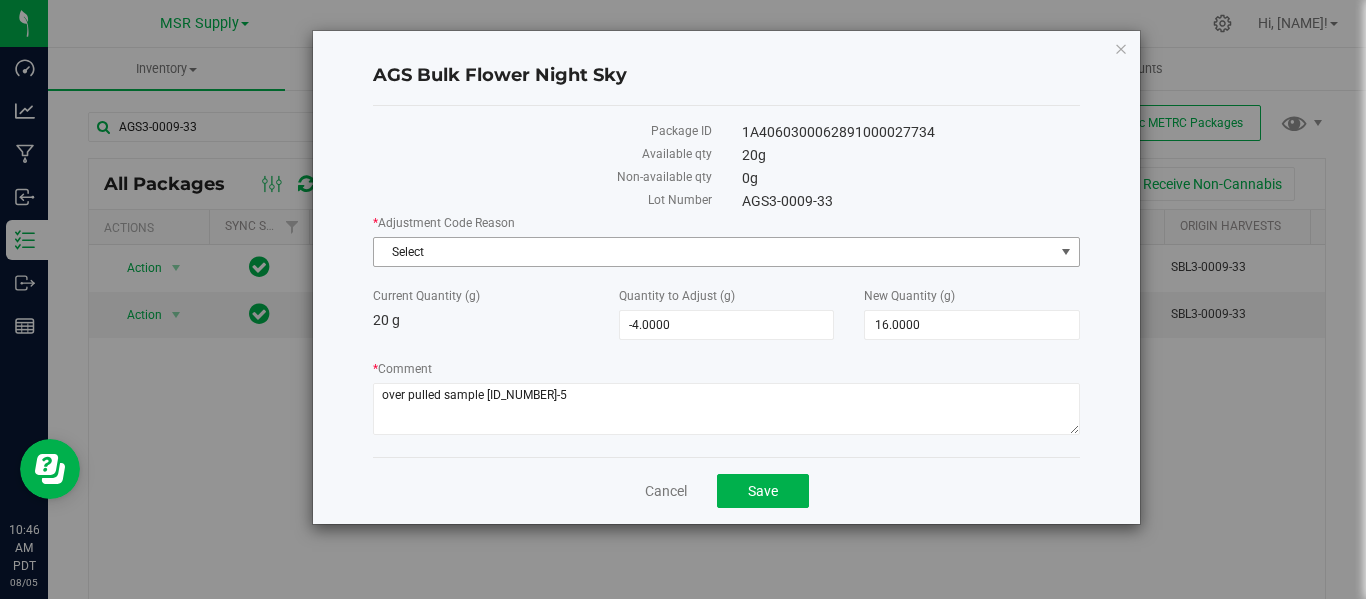 click on "Select" at bounding box center (714, 252) 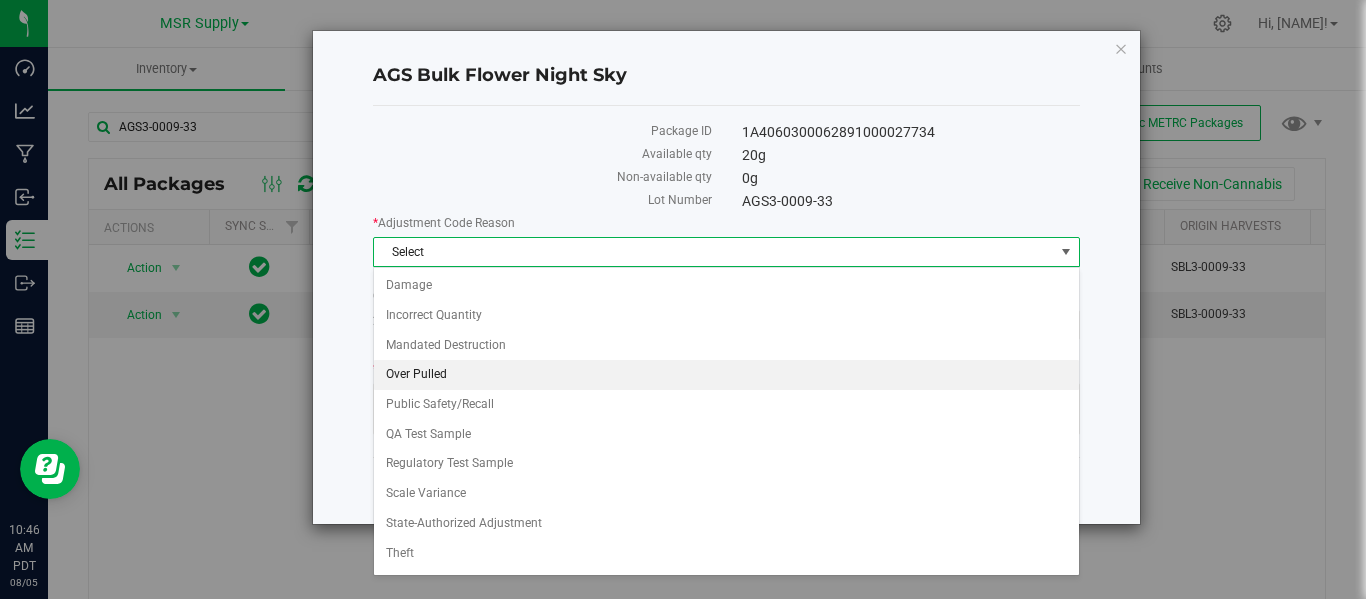 click on "Over Pulled" at bounding box center (726, 375) 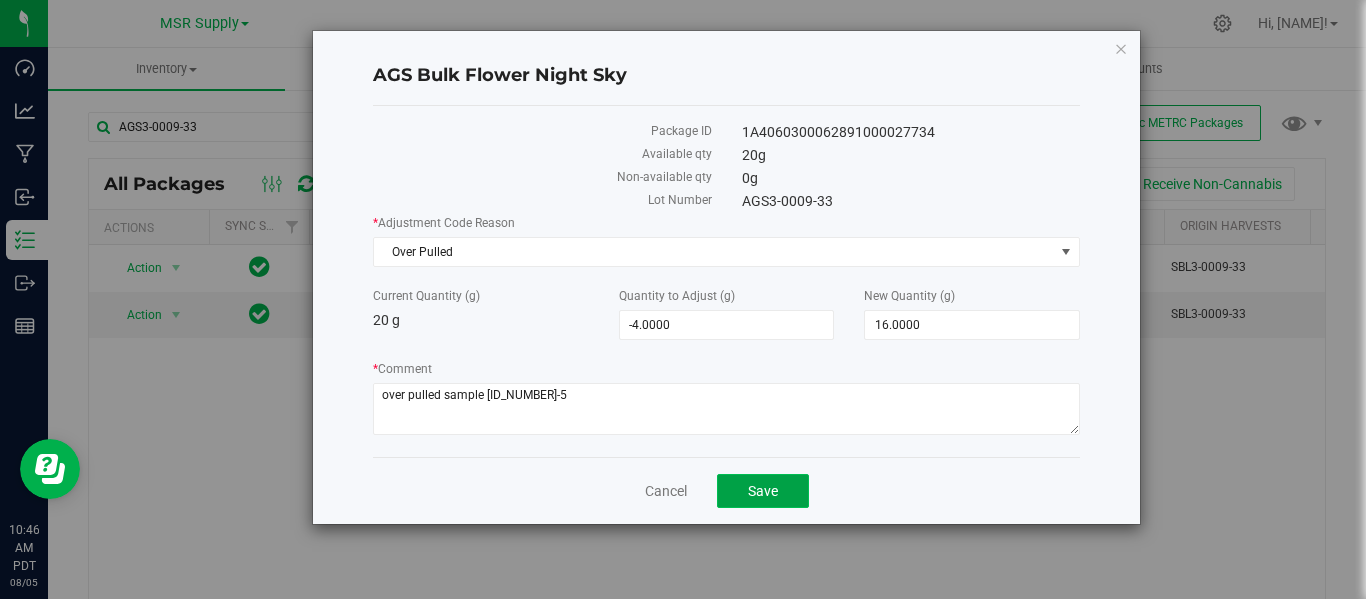 click on "Save" 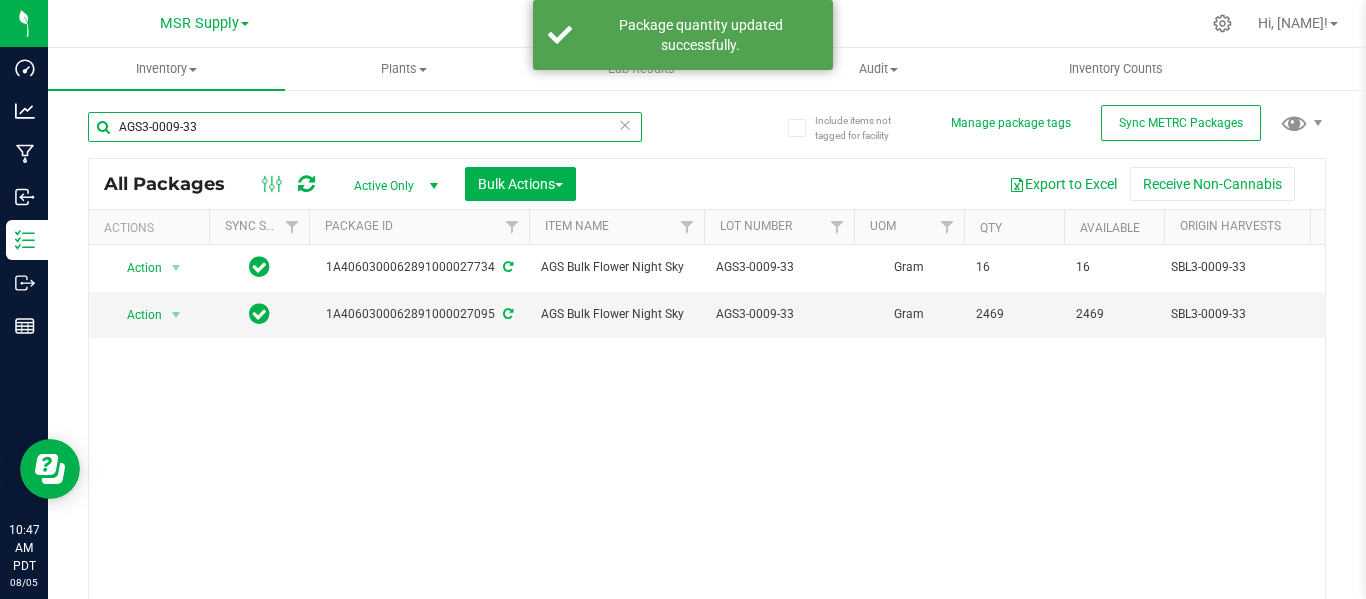 click on "AGS3-0009-33" at bounding box center (365, 127) 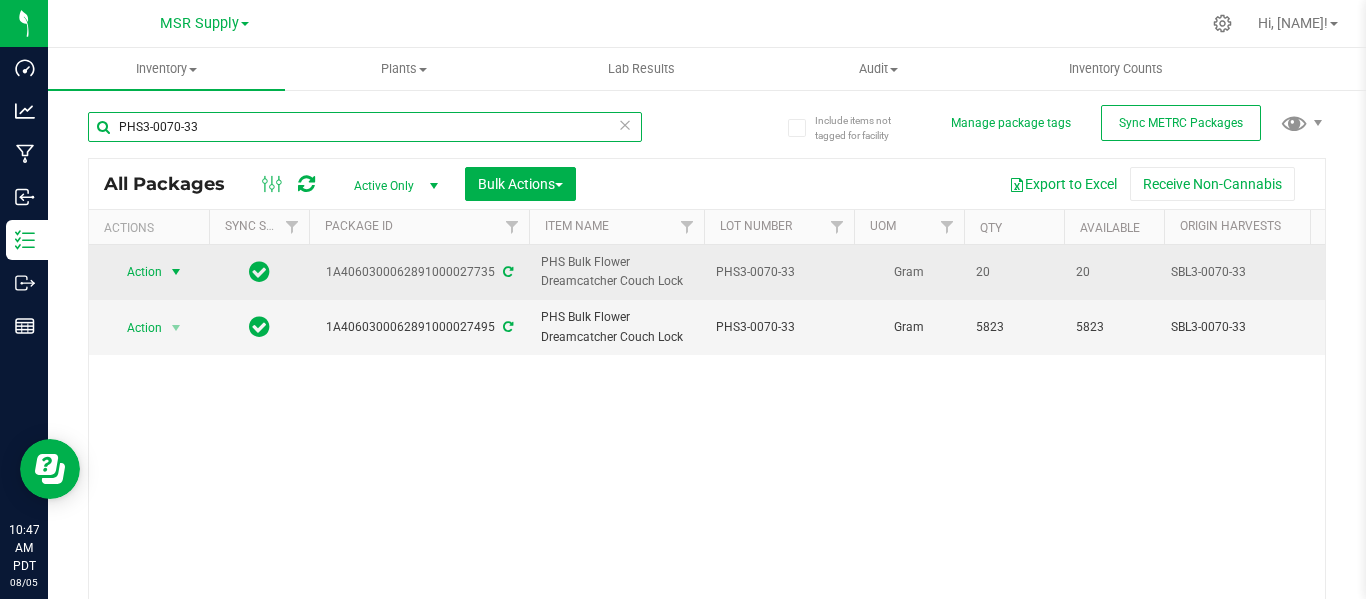 type on "PHS3-0070-33" 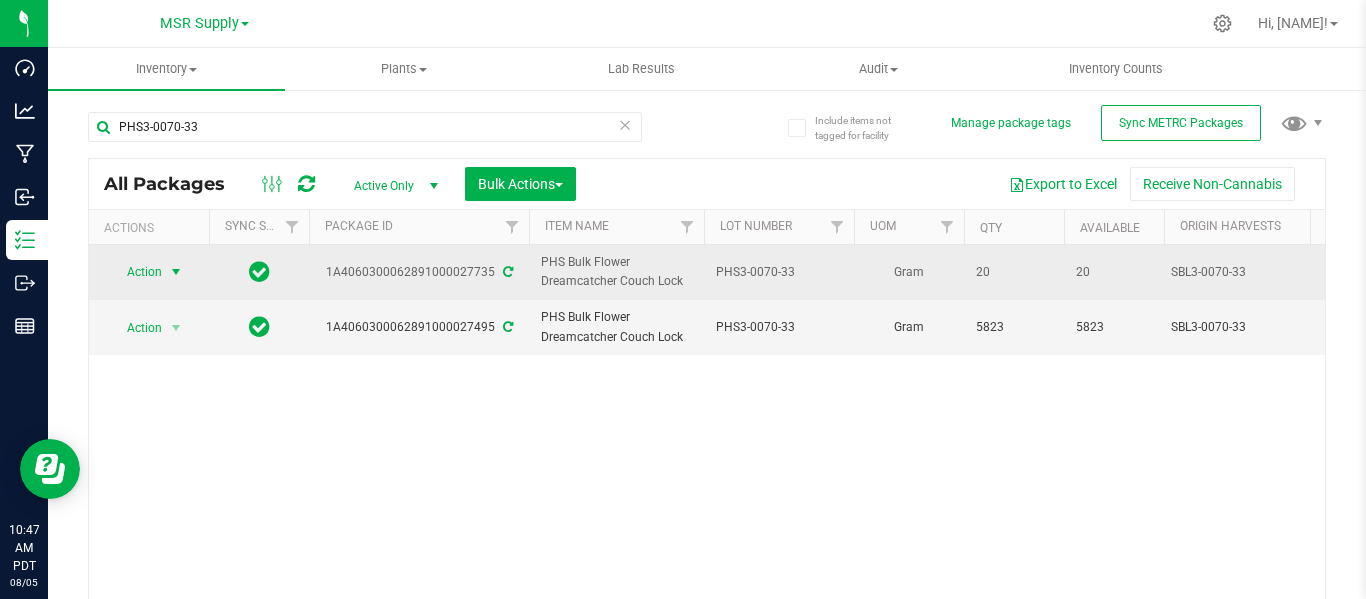 click at bounding box center [176, 272] 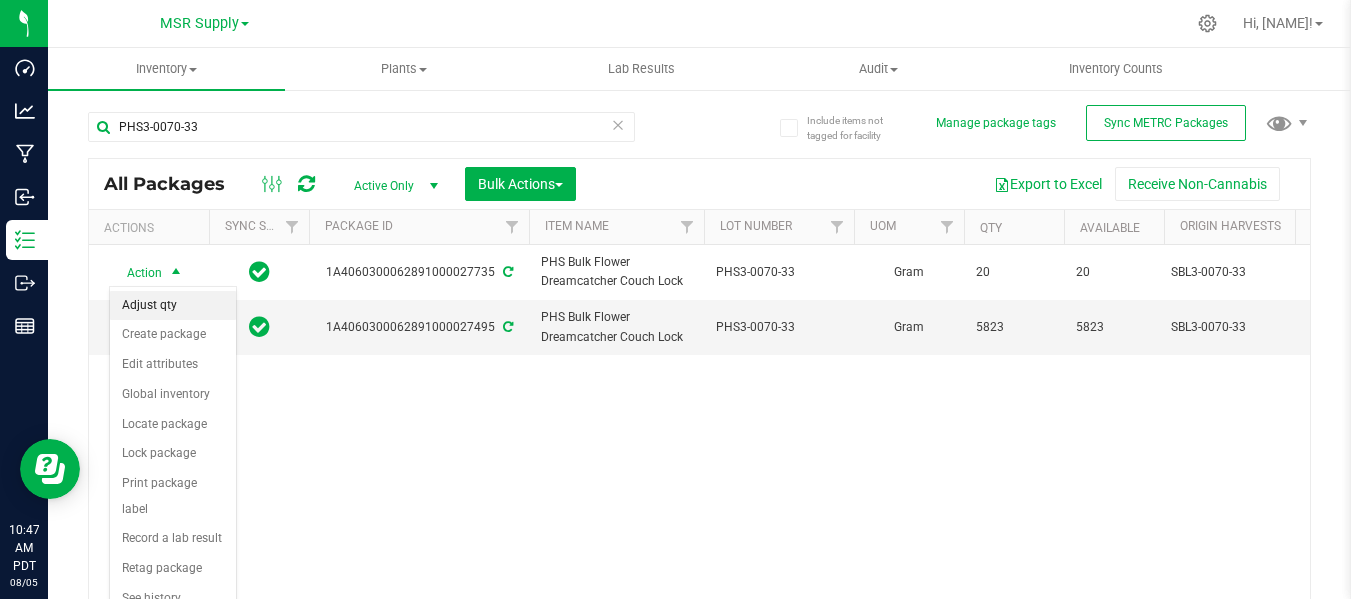 click on "Adjust qty" at bounding box center [173, 306] 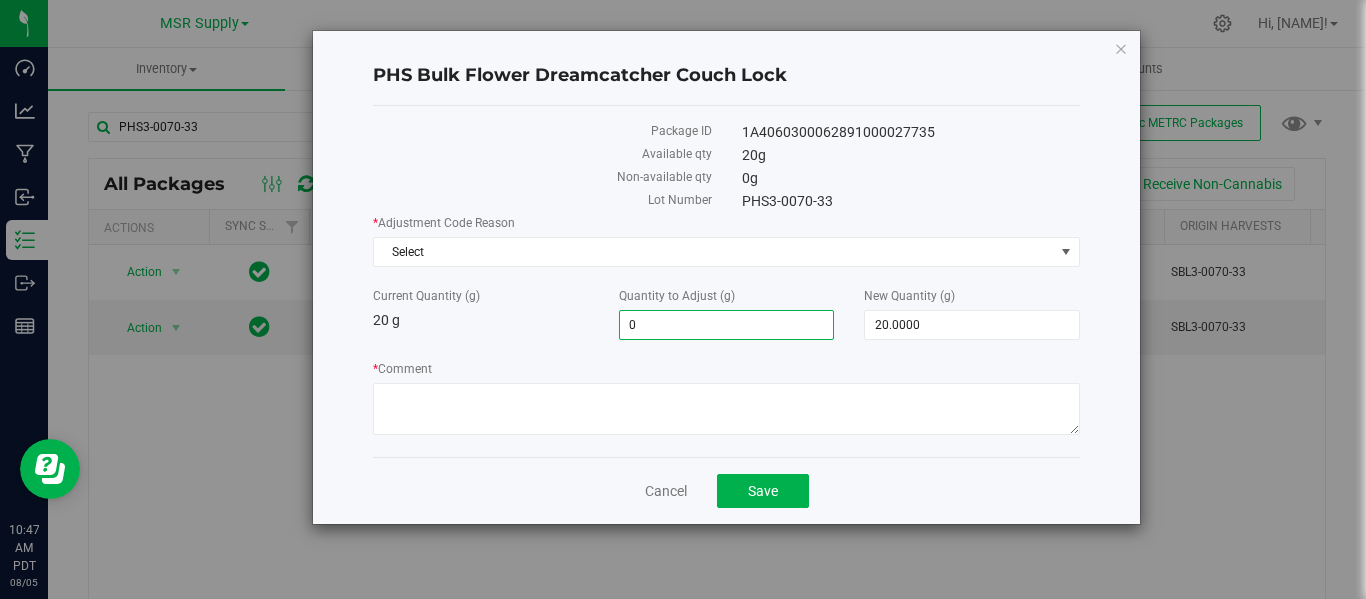 click on "0.0000 0" at bounding box center [727, 325] 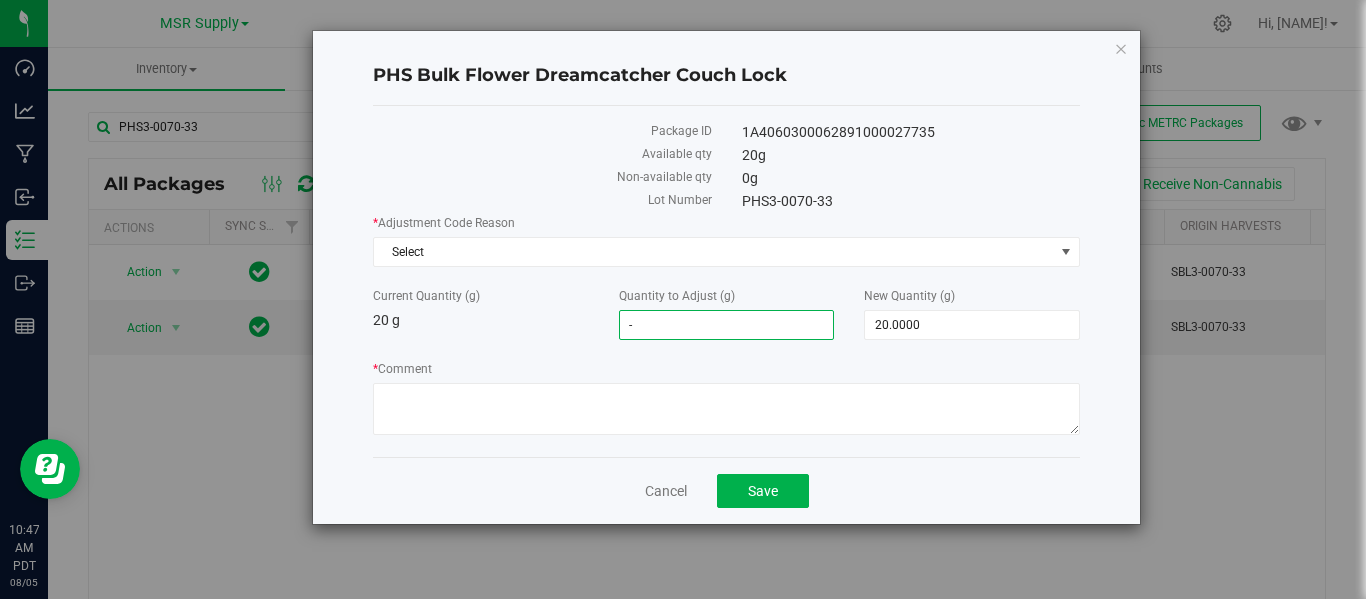 type on "-4" 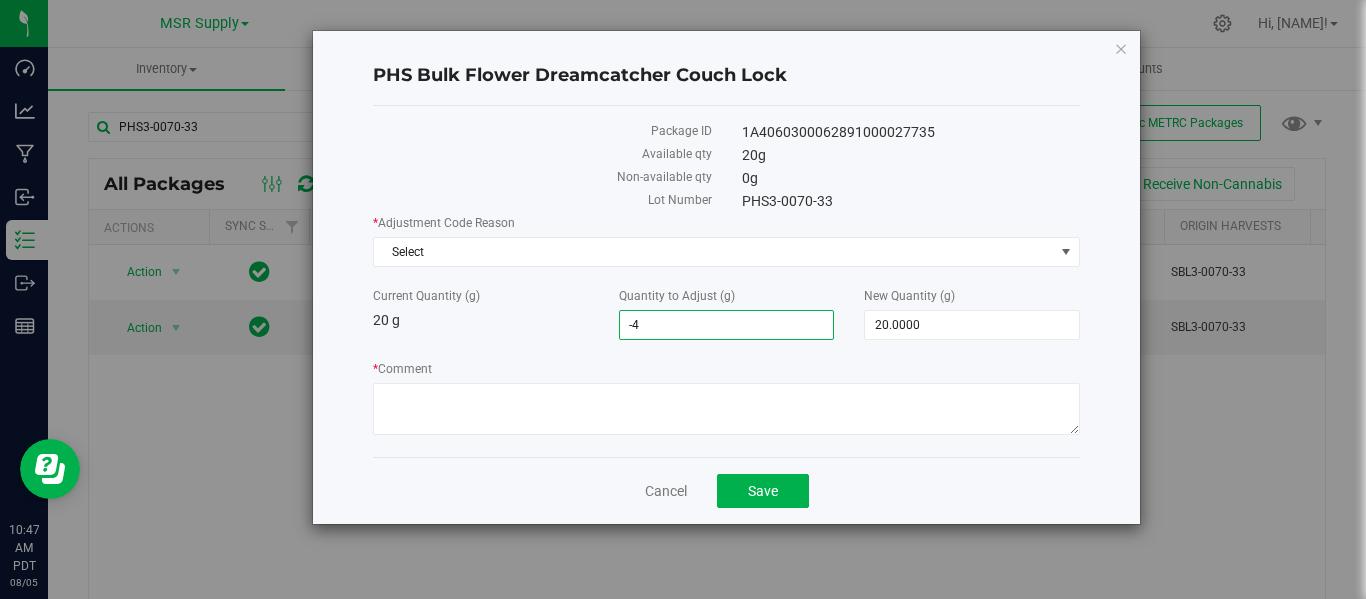 type on "-4.0000" 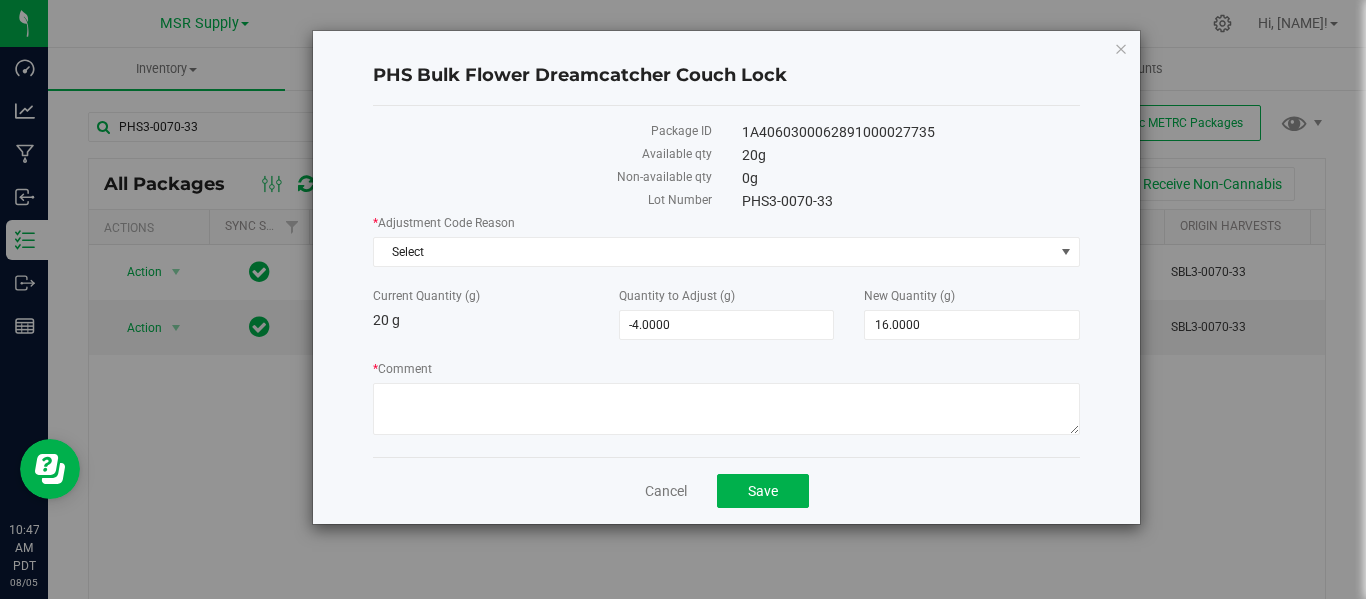 drag, startPoint x: 697, startPoint y: 357, endPoint x: 503, endPoint y: 309, distance: 199.84995 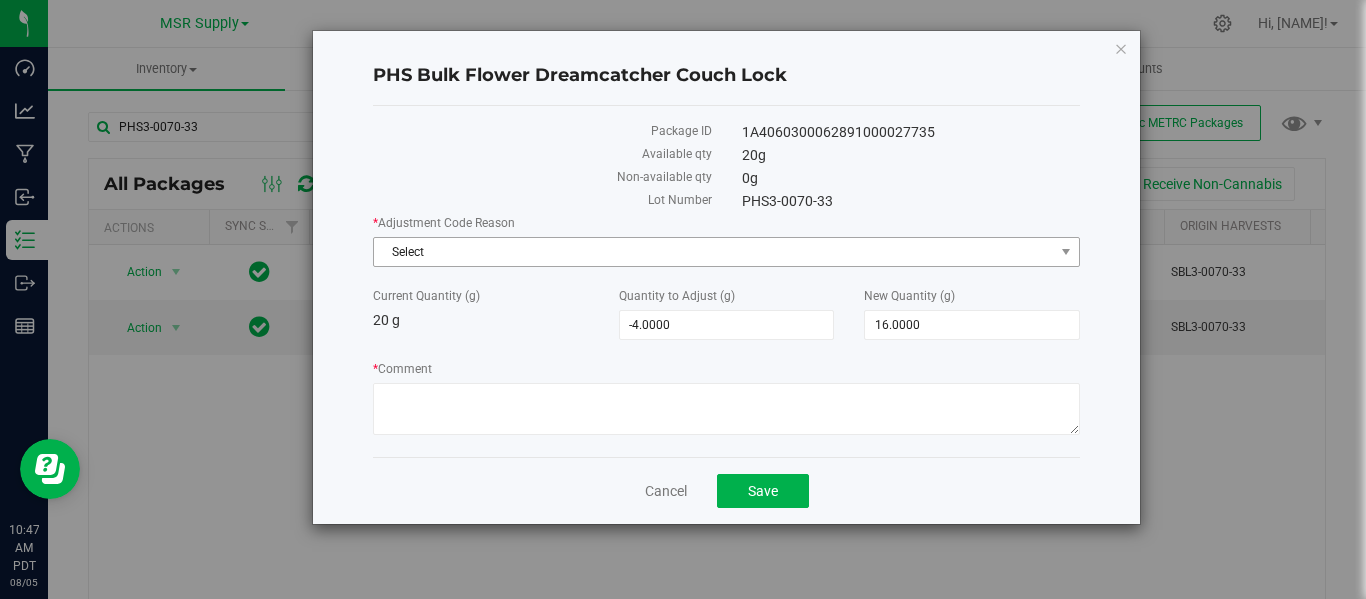 drag, startPoint x: 478, startPoint y: 276, endPoint x: 473, endPoint y: 263, distance: 13.928389 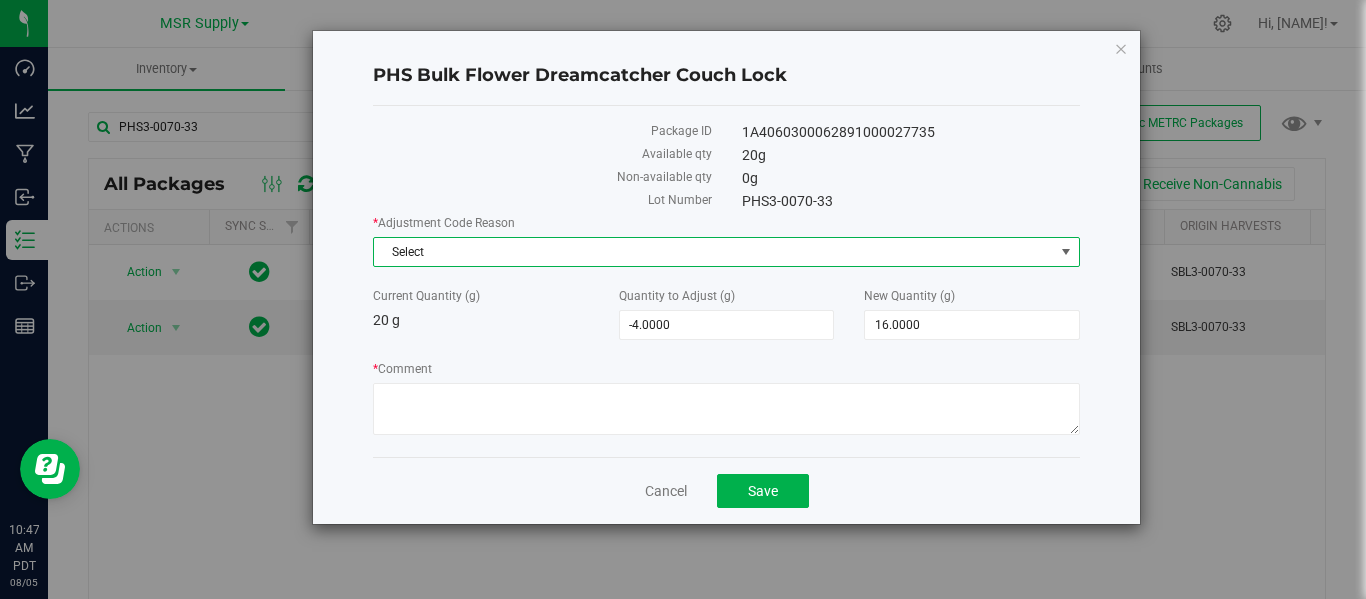 click on "Select" at bounding box center [714, 252] 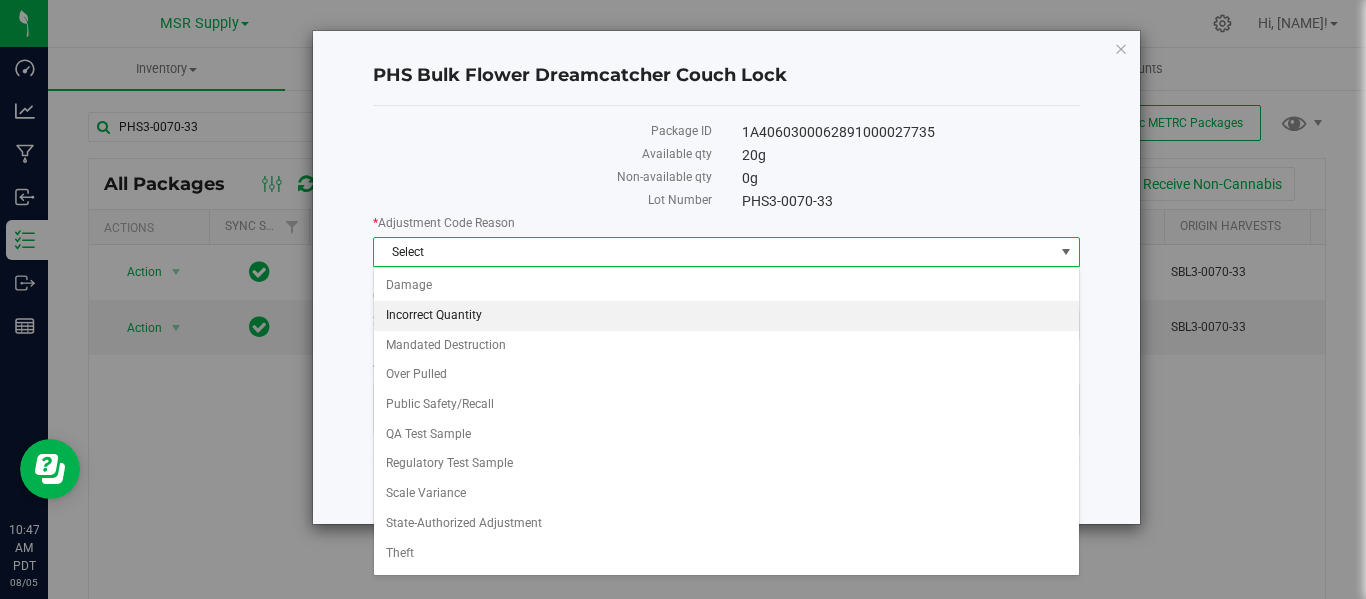 click on "Incorrect Quantity" at bounding box center [726, 316] 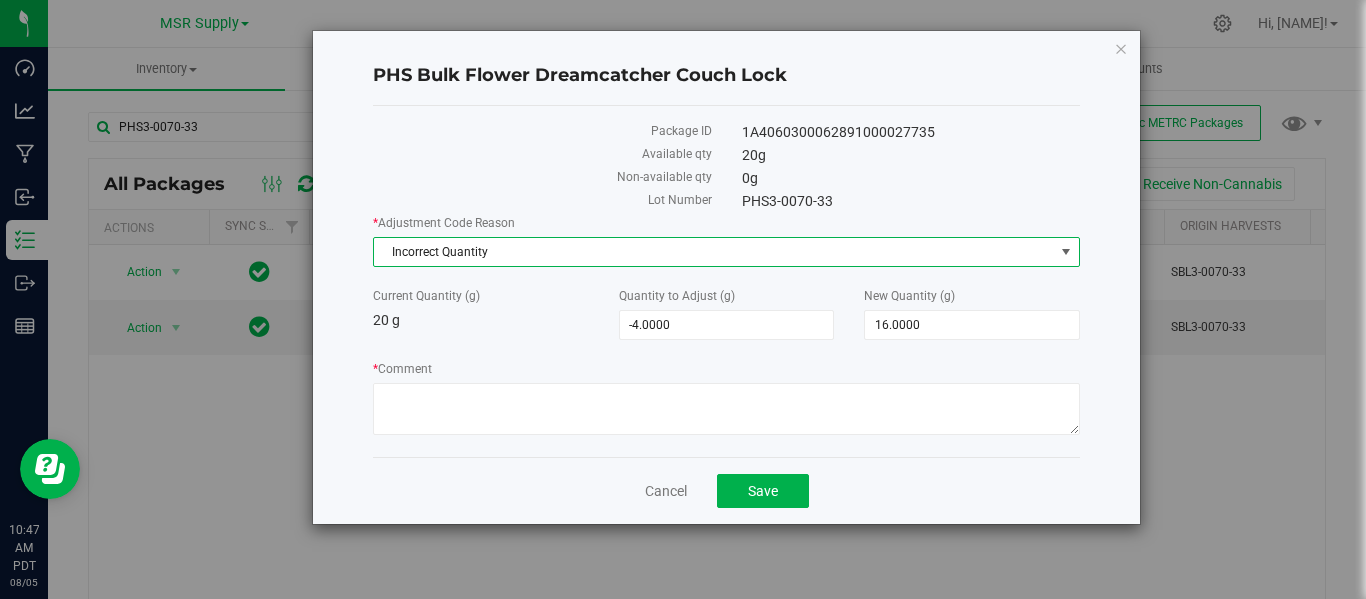 click on "Incorrect Quantity" at bounding box center [714, 252] 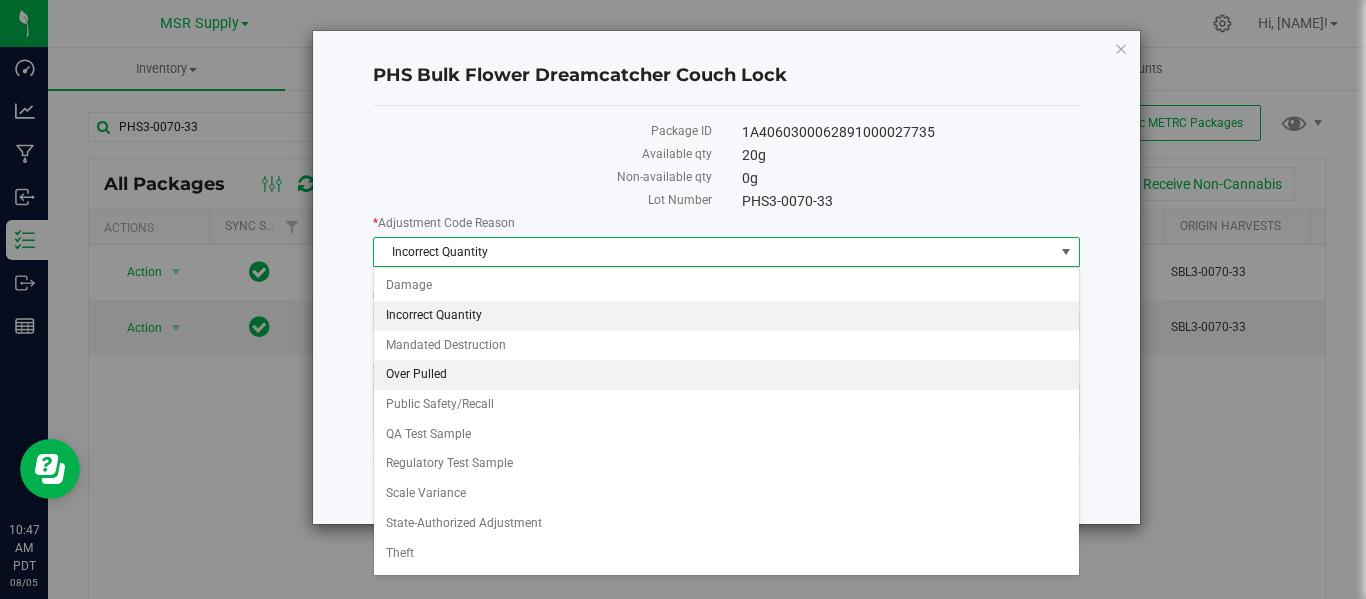 click on "Over Pulled" at bounding box center (726, 375) 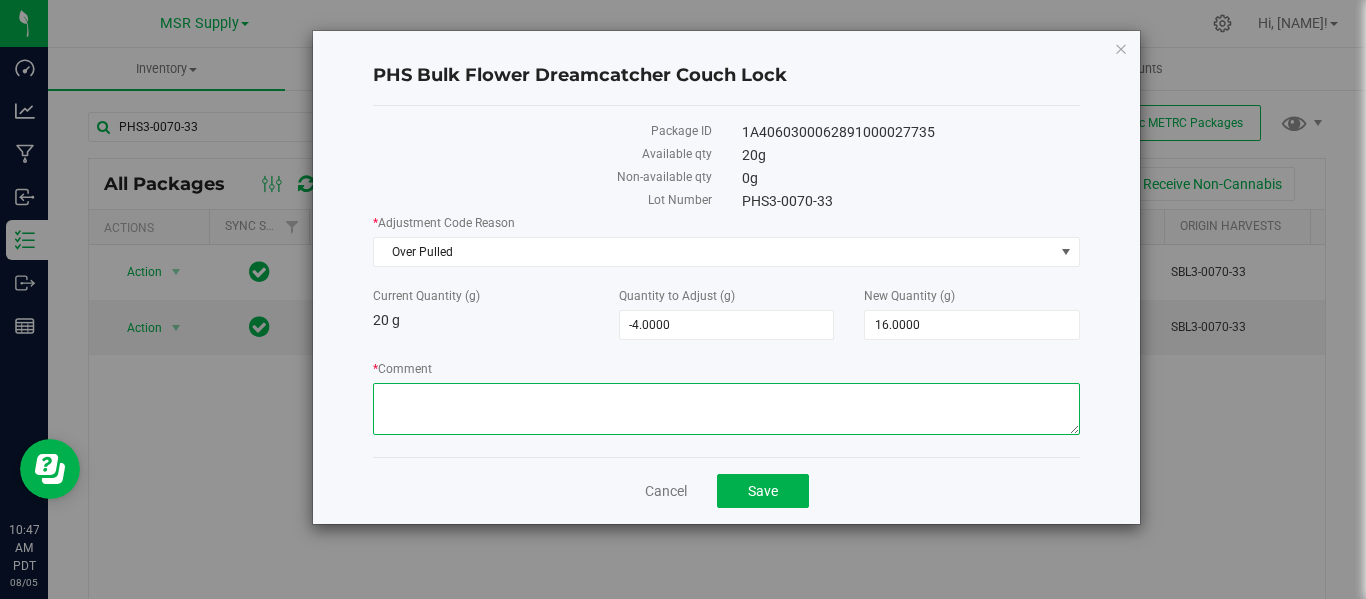 click on "*
Comment" at bounding box center [726, 409] 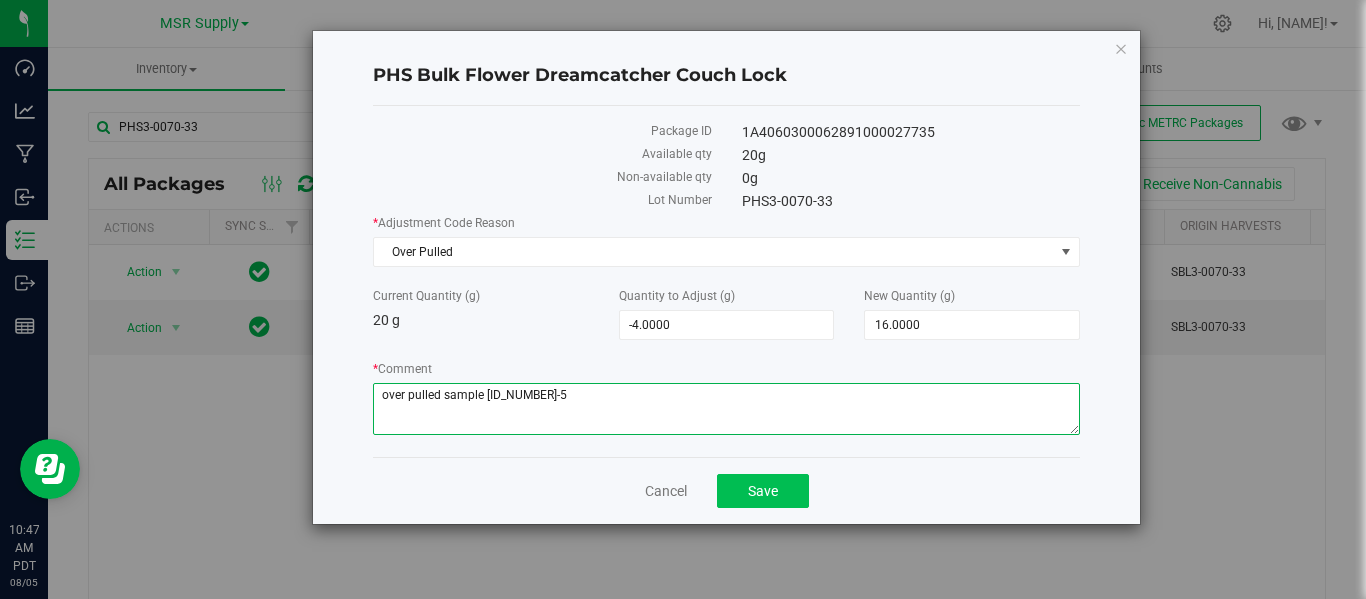 type on "over pulled sample [ID_NUMBER]-5" 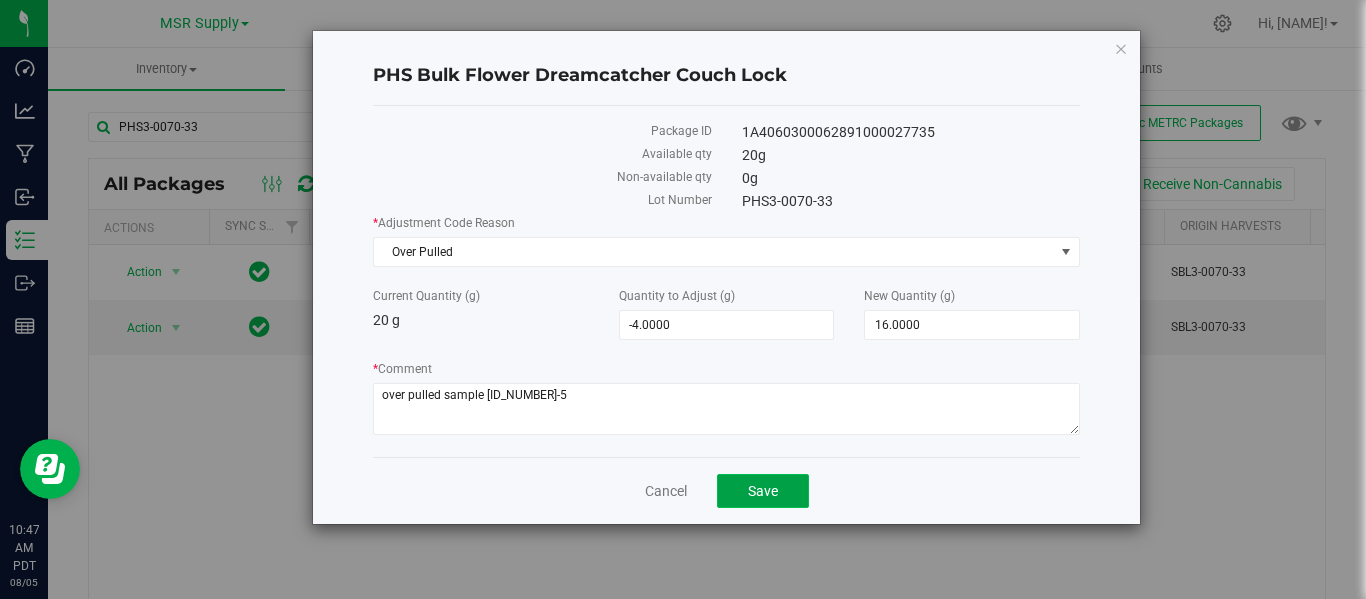 click on "Save" 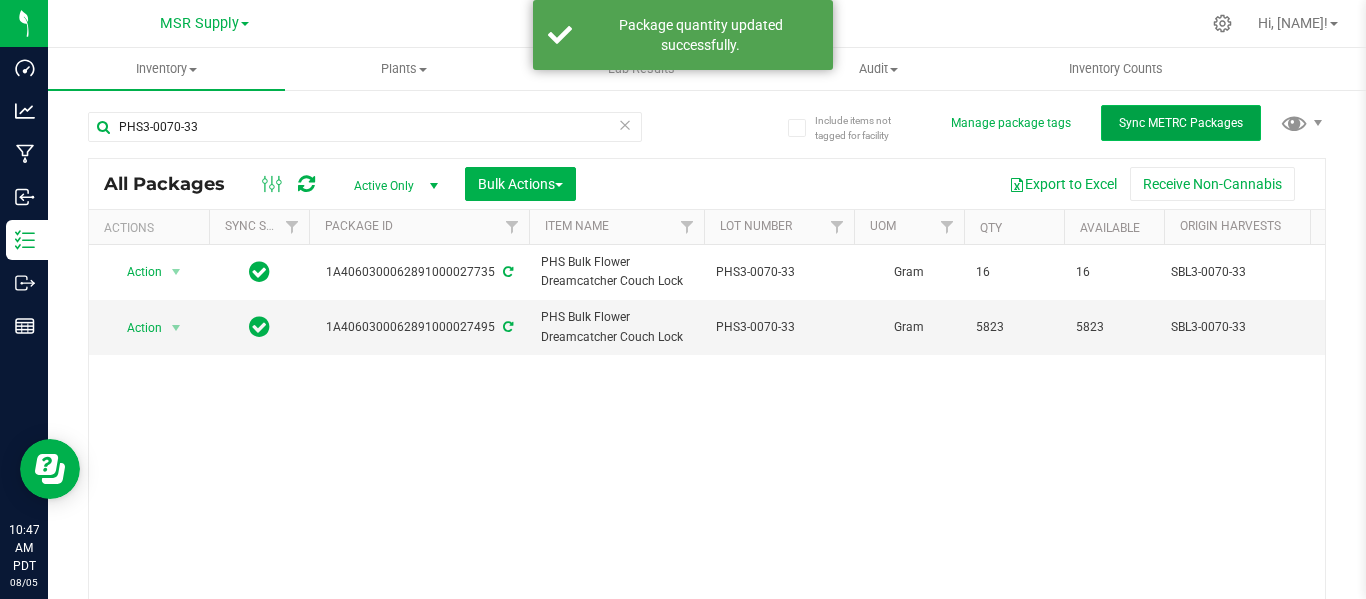 click on "Sync METRC Packages" at bounding box center (1181, 123) 